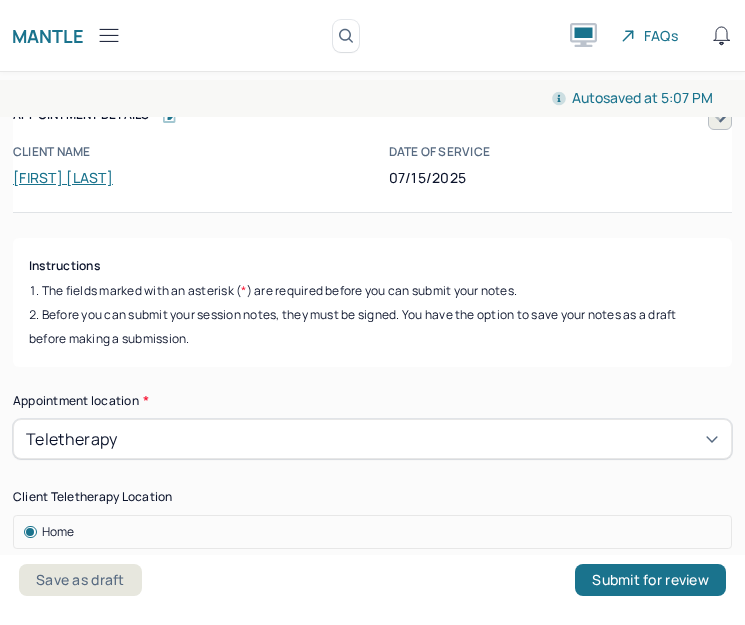 scroll, scrollTop: 0, scrollLeft: 0, axis: both 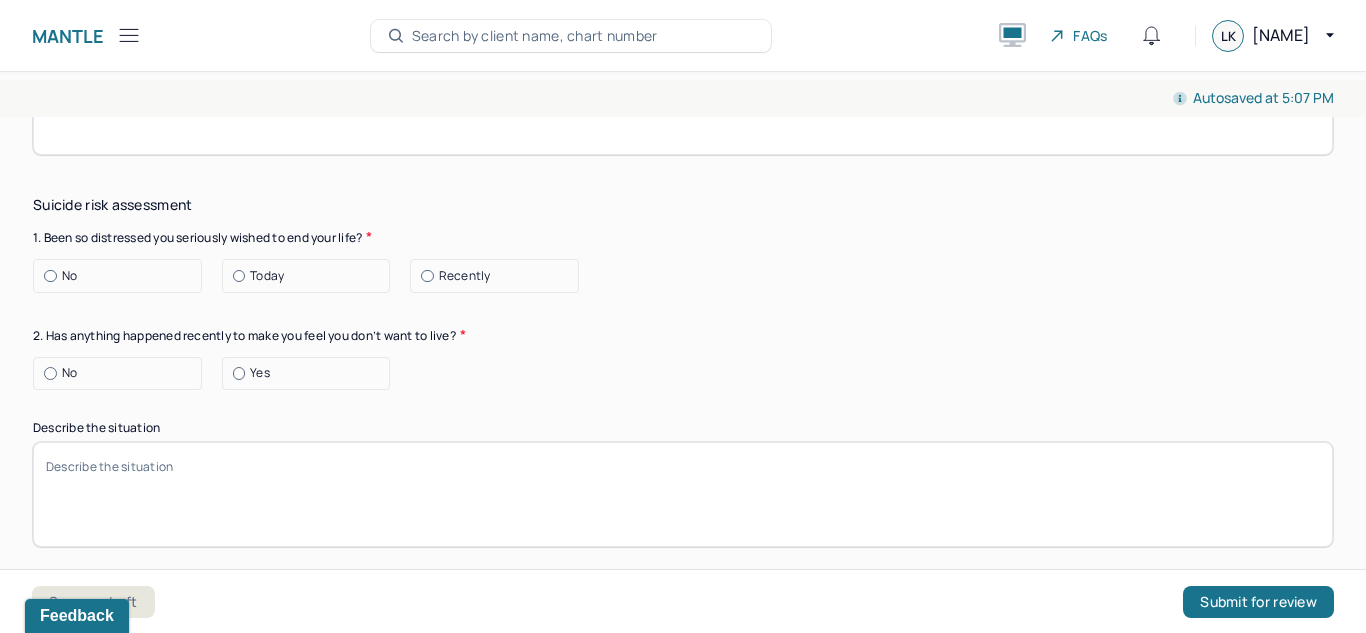 click at bounding box center [50, 276] 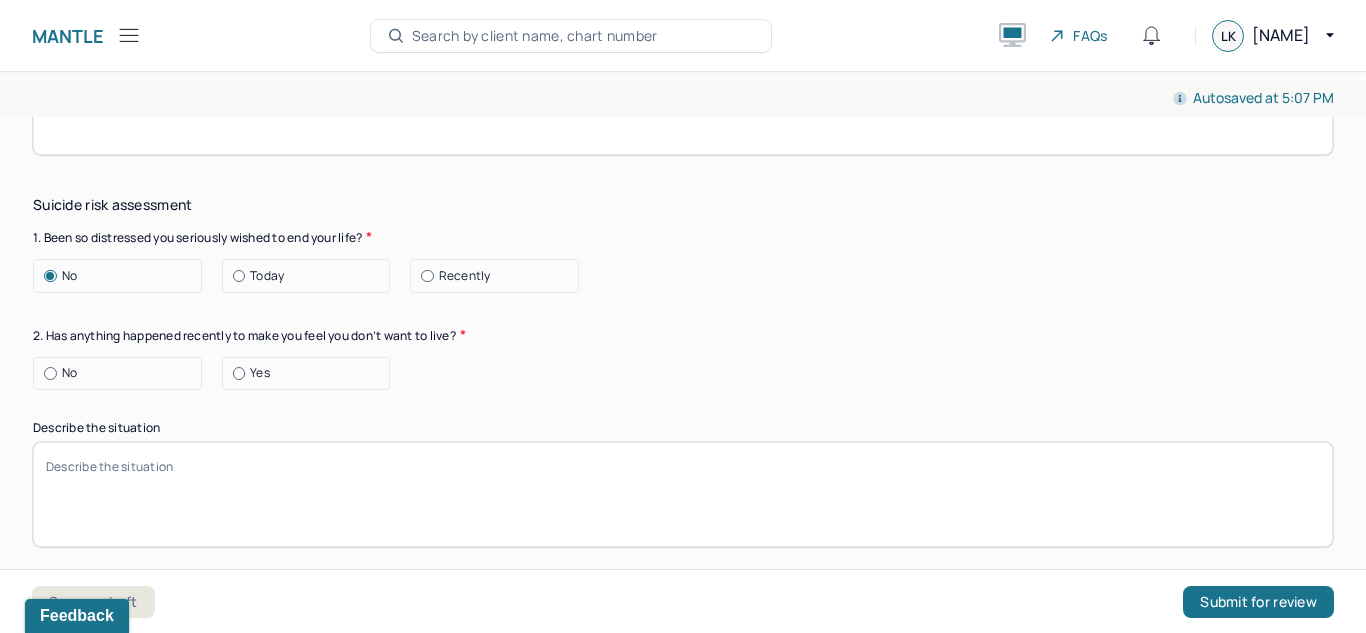 click at bounding box center (50, 373) 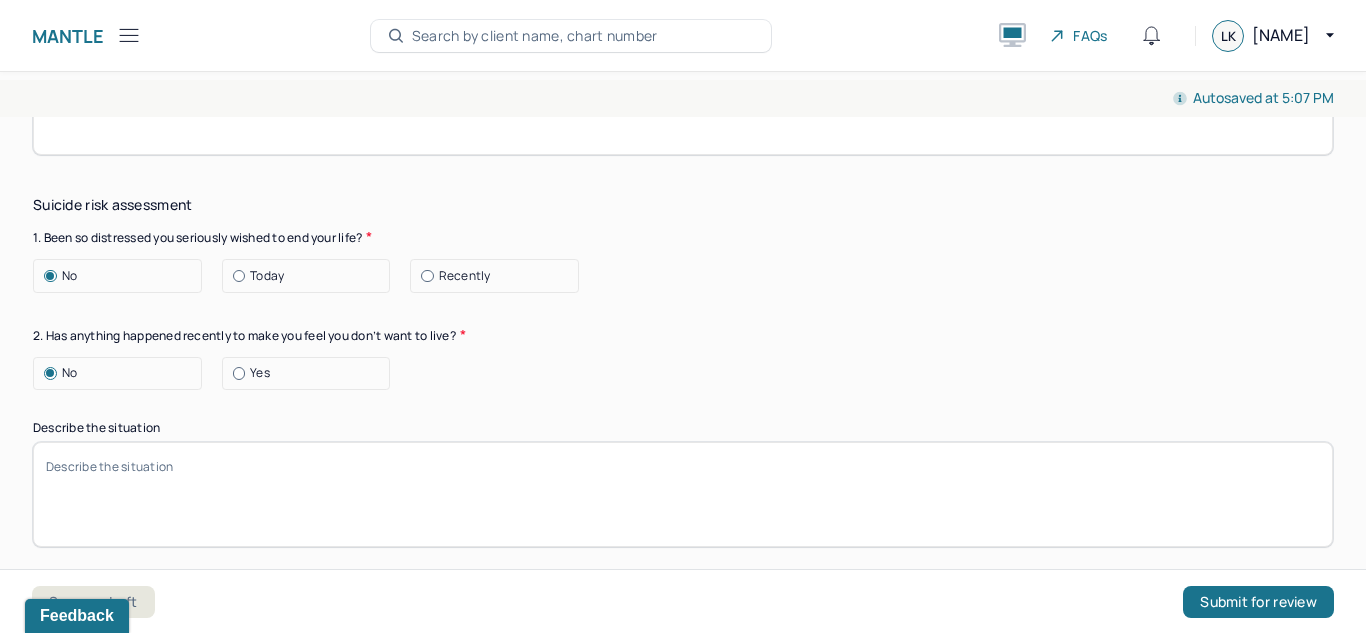 click on "Describe the situation" at bounding box center (683, 494) 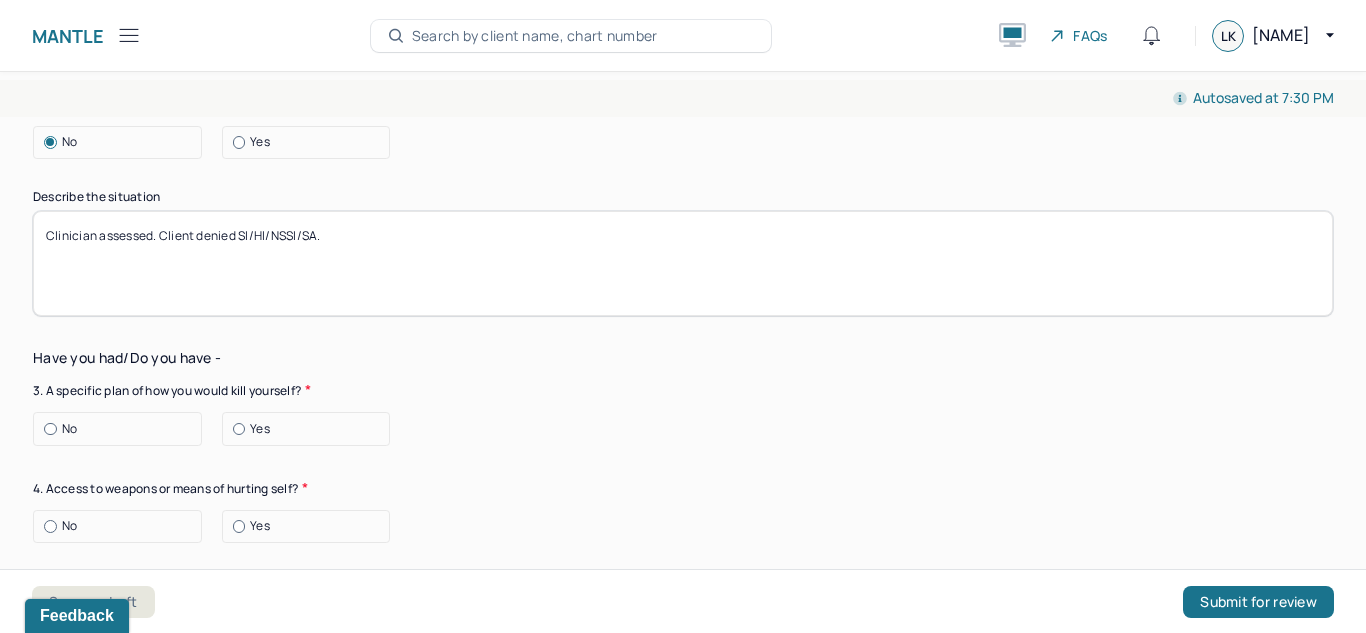 type on "Clinician assessed. Client denied SI/HI/NSSI/SA." 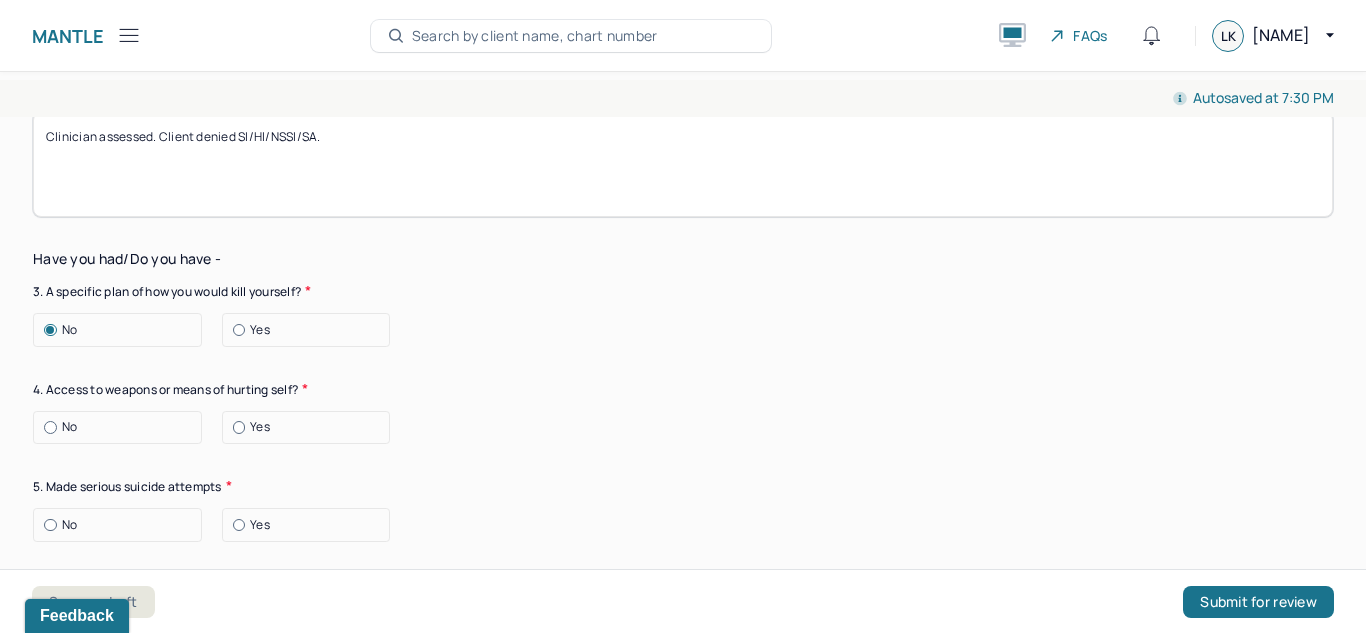 click on "No" at bounding box center (69, 427) 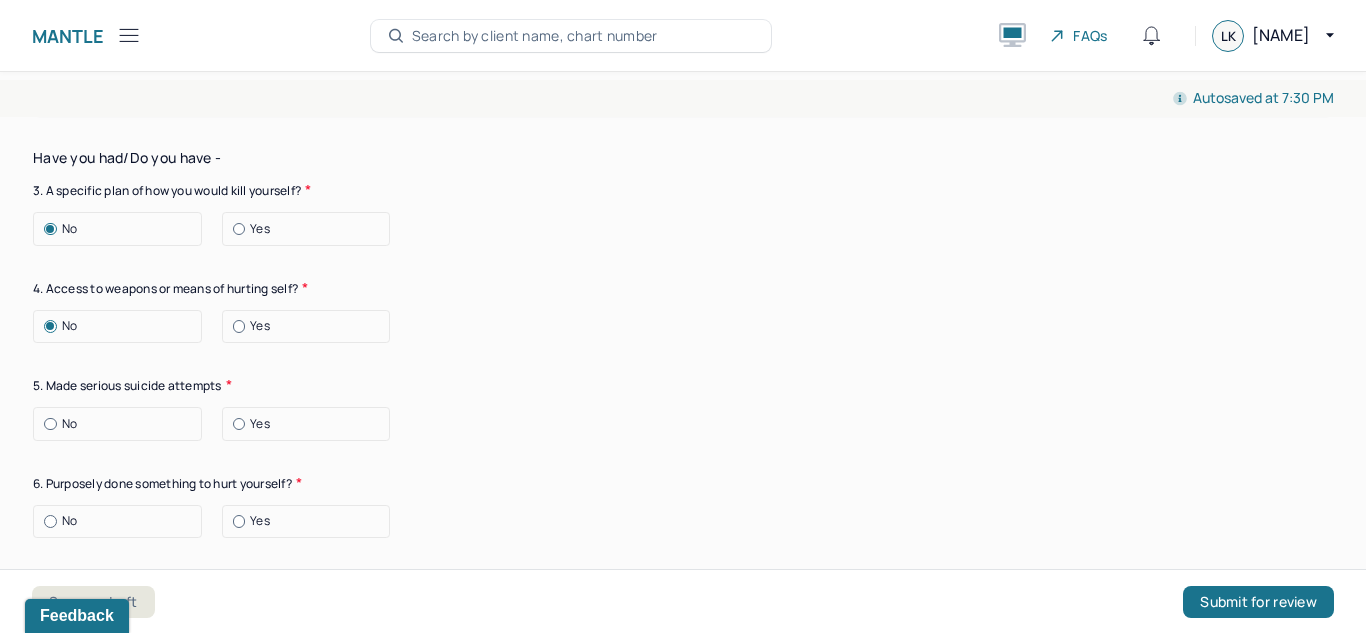 click on "No" at bounding box center [69, 424] 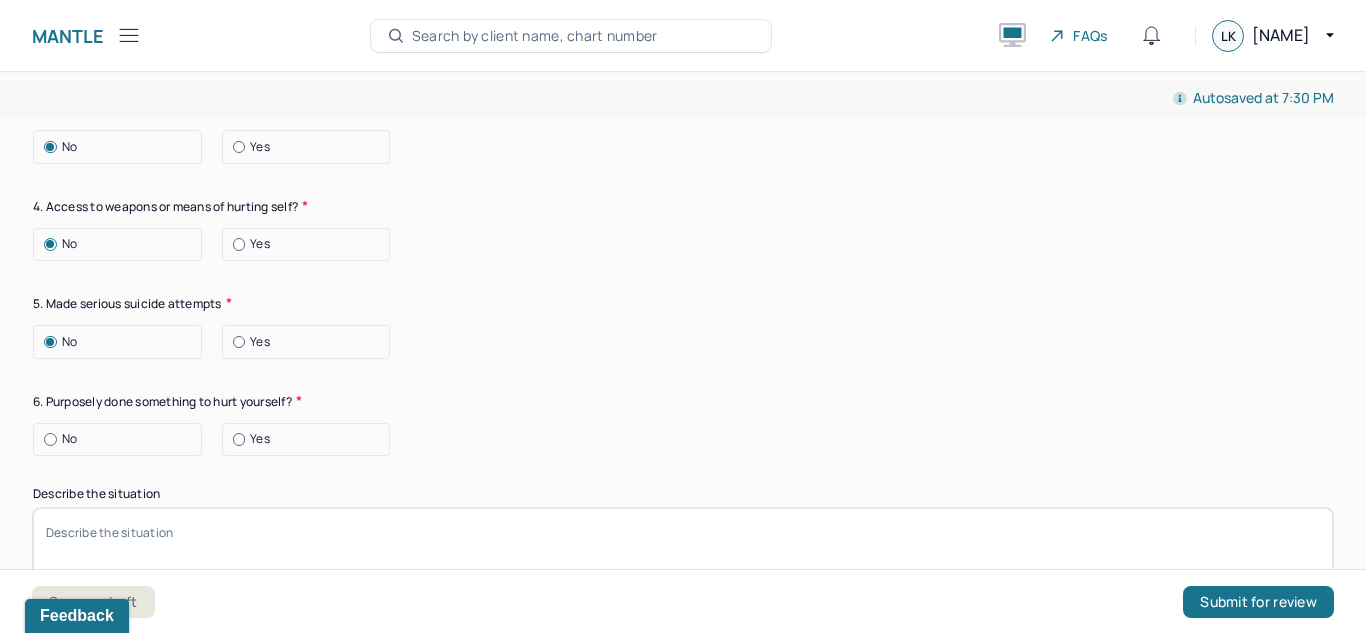 scroll, scrollTop: 2978, scrollLeft: 0, axis: vertical 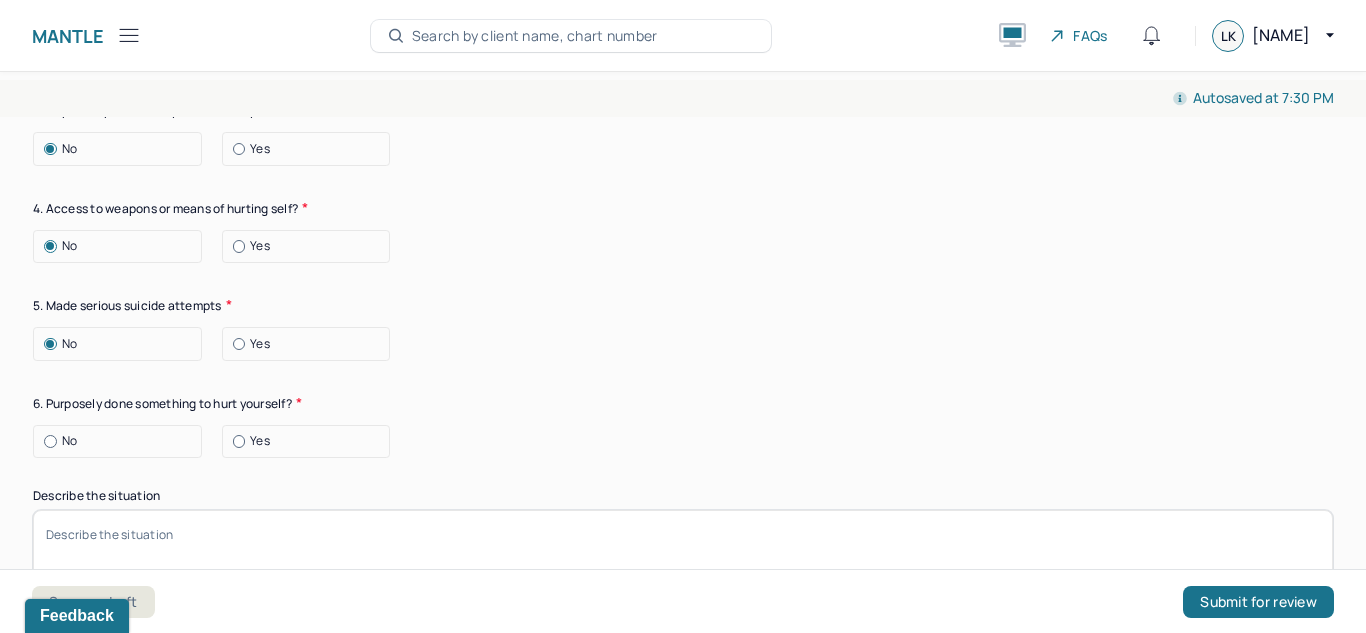 click on "Suicide risk assessment 1. Been so distressed you seriously wished to end your life? No Today Recently 2. Has anything happened recently to make you feel you don’t want to live? No Yes Describe the situation Clinician assessed. Client denied SI/HI/NSSI/SA.  Have you had/Do you have - 3. A specific plan of how you would kill yourself? No Yes 4. Access to weapons or means of hurting self? No Yes 5. Made serious suicide attempts No Yes 6. Purposely done something to hurt yourself? No Yes Describe the situation 7. Heard voices telling you to hurt yourself? No Yes 8. Had relatives who attempted or commited sucide? No Yes 9. Had thoughts of killing or seriously hurting someone? No Yes 10. Heard voices telling you to hurt others? No Yes 11. Hurt someone or destroyed property on purpose? No Yes 12. Slapped, kicked, punched someone with intent to harm? No Yes 13. Been arrested or detained for violent behavior? No Yes 14. Been to jail for any reason? No Yes 15. Been on probation for any reason? No Yes No Yes" at bounding box center (683, 691) 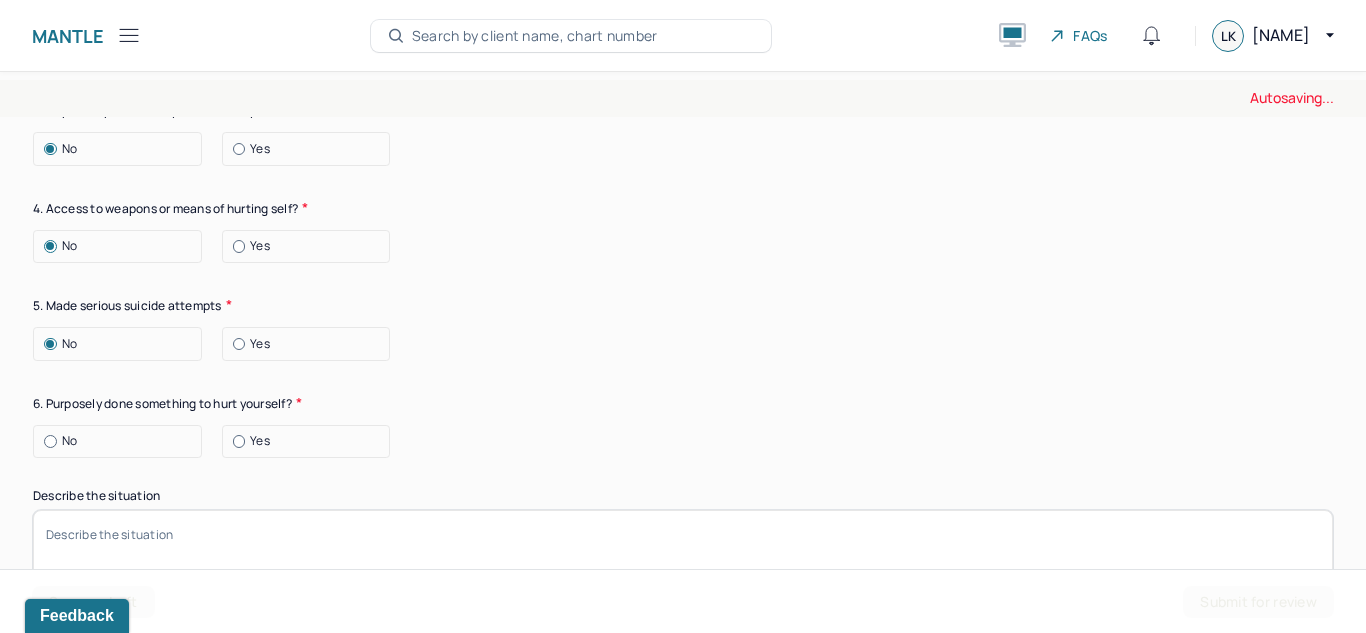click on "No" at bounding box center (69, 441) 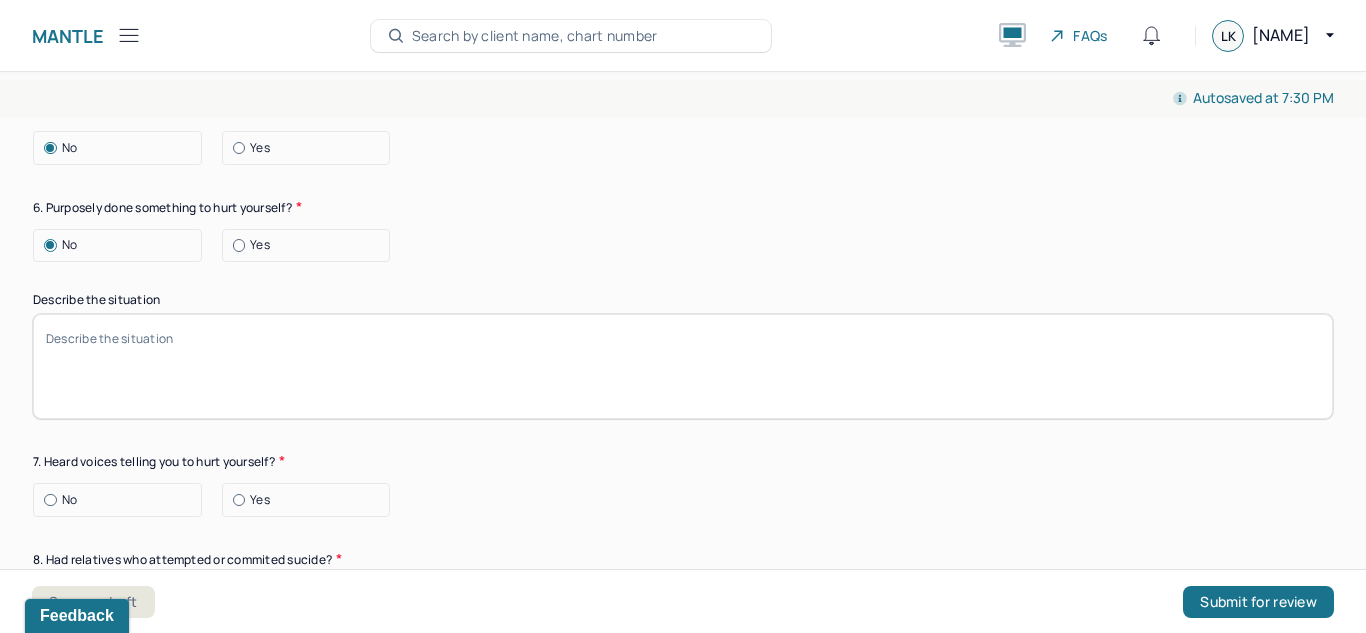 click on "No" at bounding box center (69, 500) 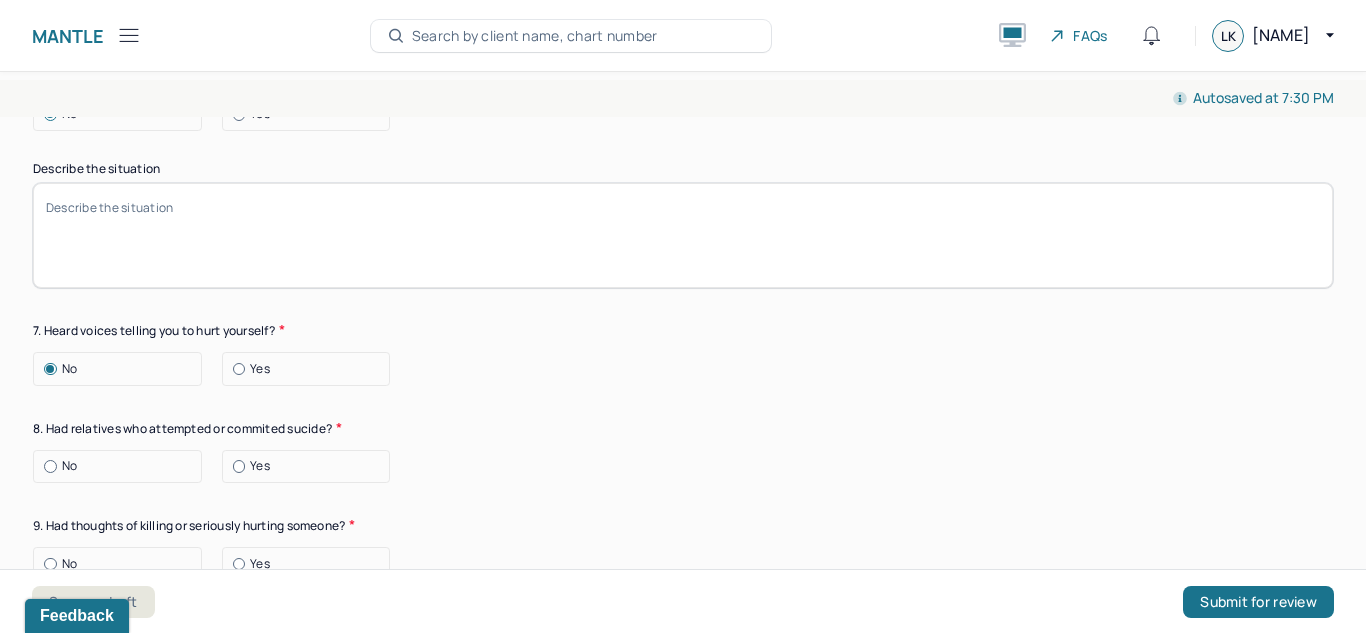 click on "No" at bounding box center (117, 467) 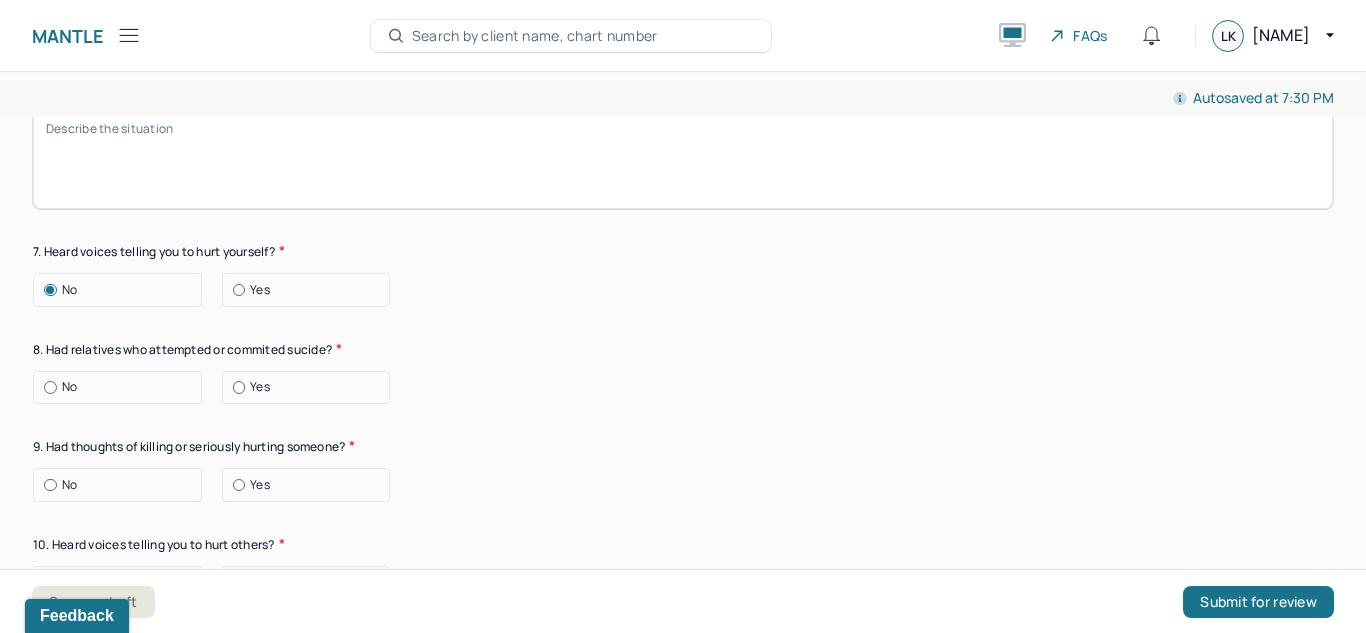 scroll, scrollTop: 3390, scrollLeft: 0, axis: vertical 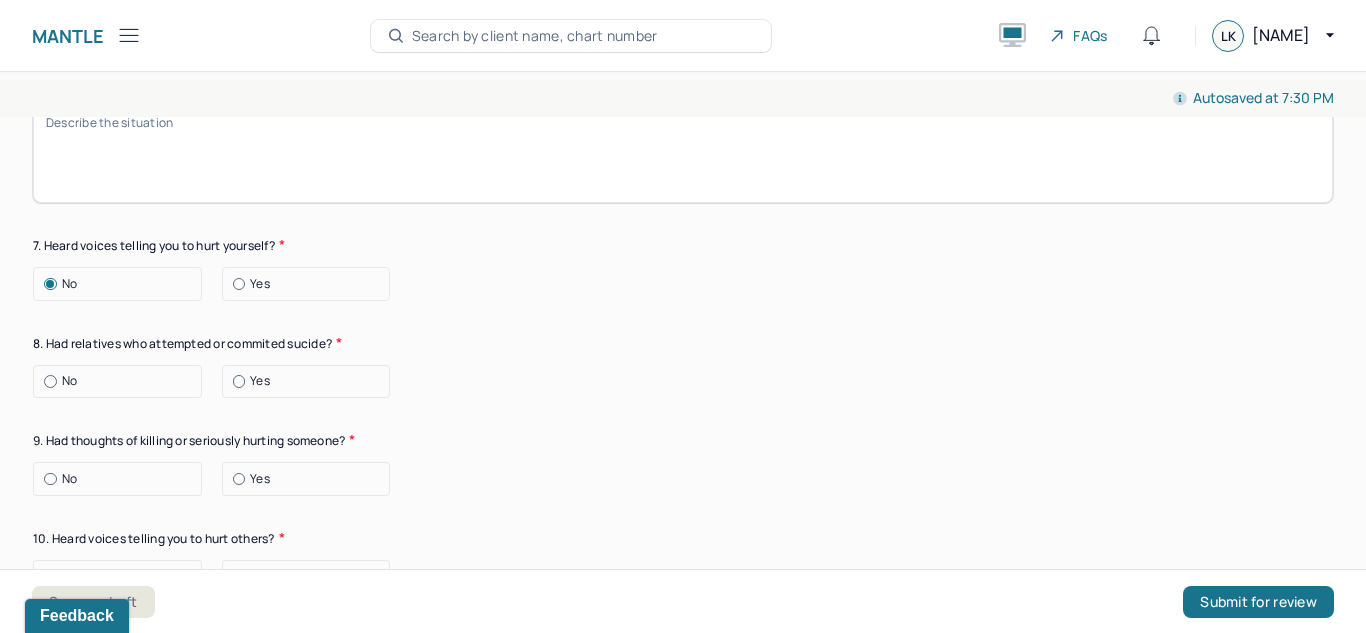 click on "No" at bounding box center (117, 382) 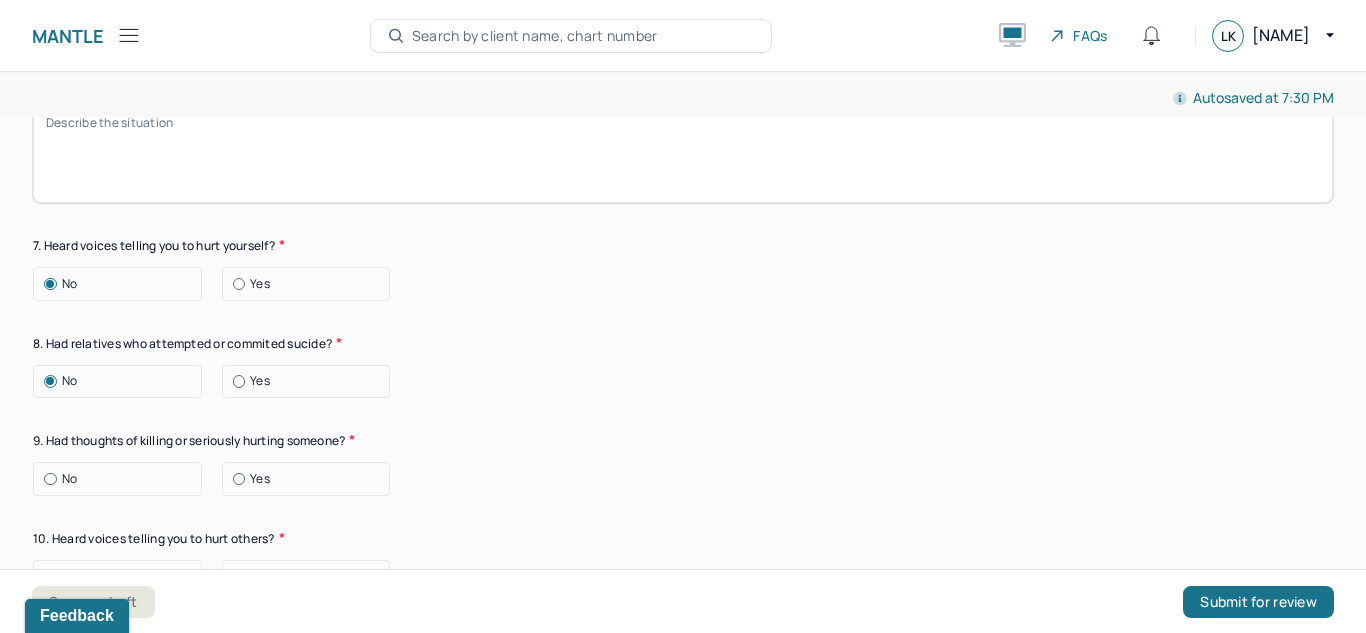 click on "No" at bounding box center [122, 479] 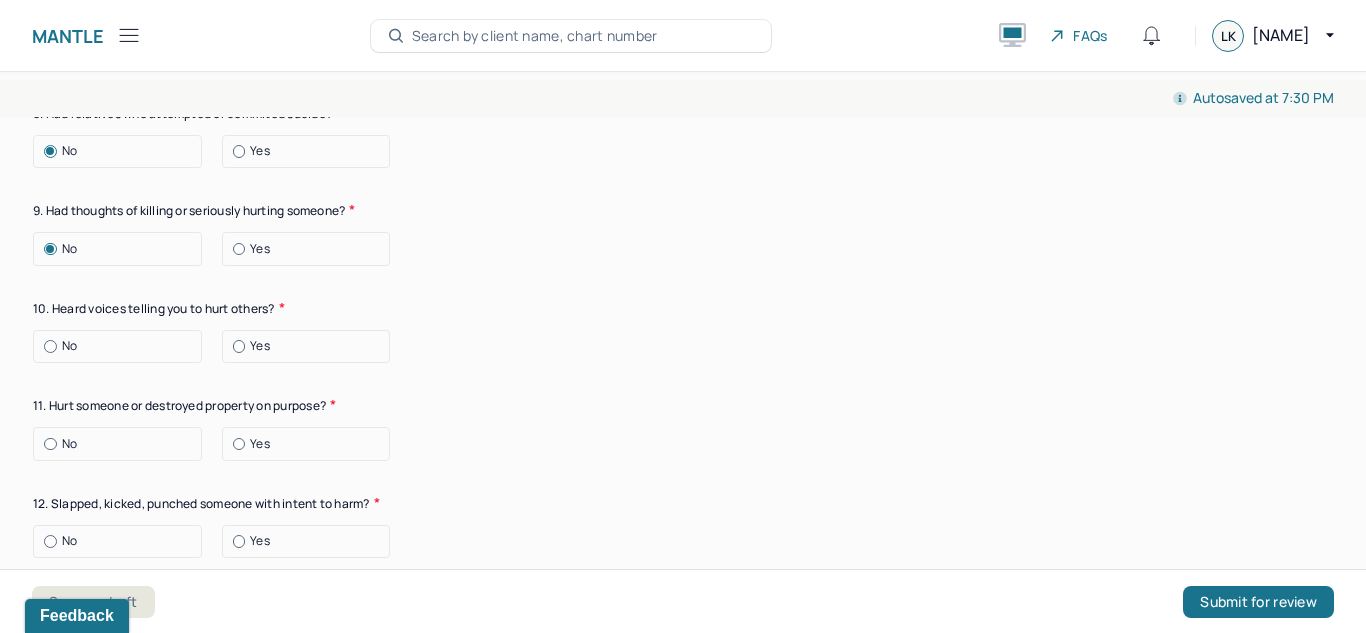 scroll, scrollTop: 3618, scrollLeft: 0, axis: vertical 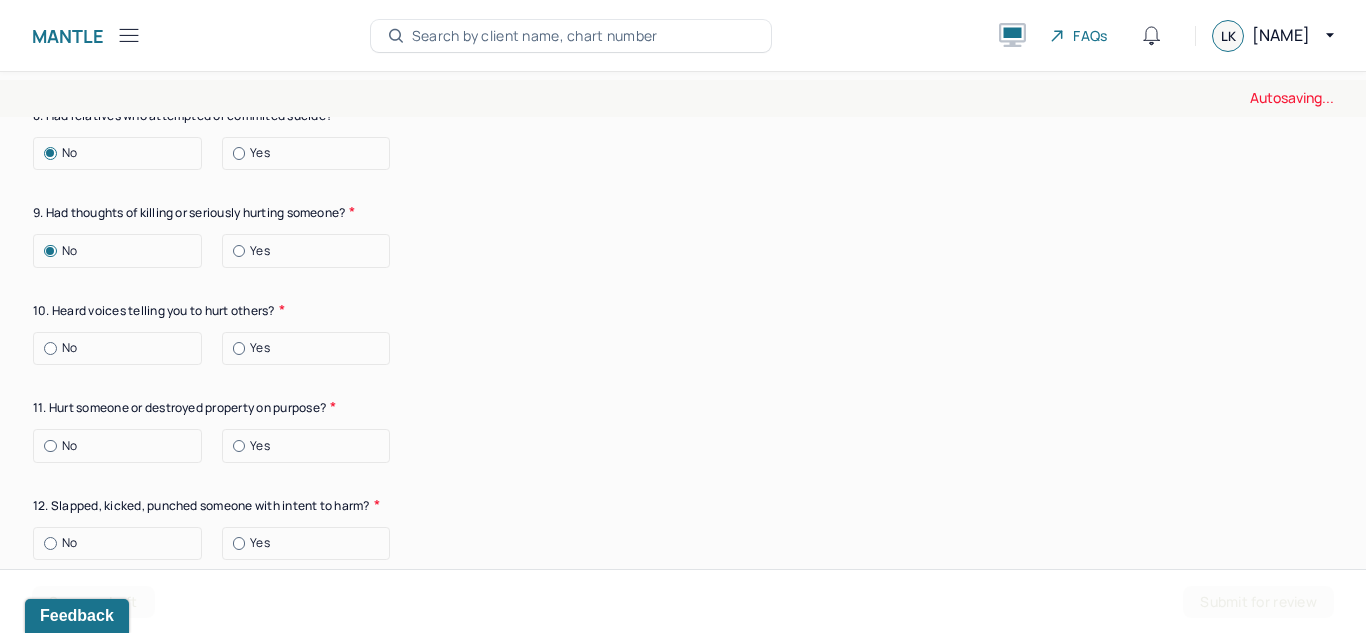 click on "No" at bounding box center (122, 348) 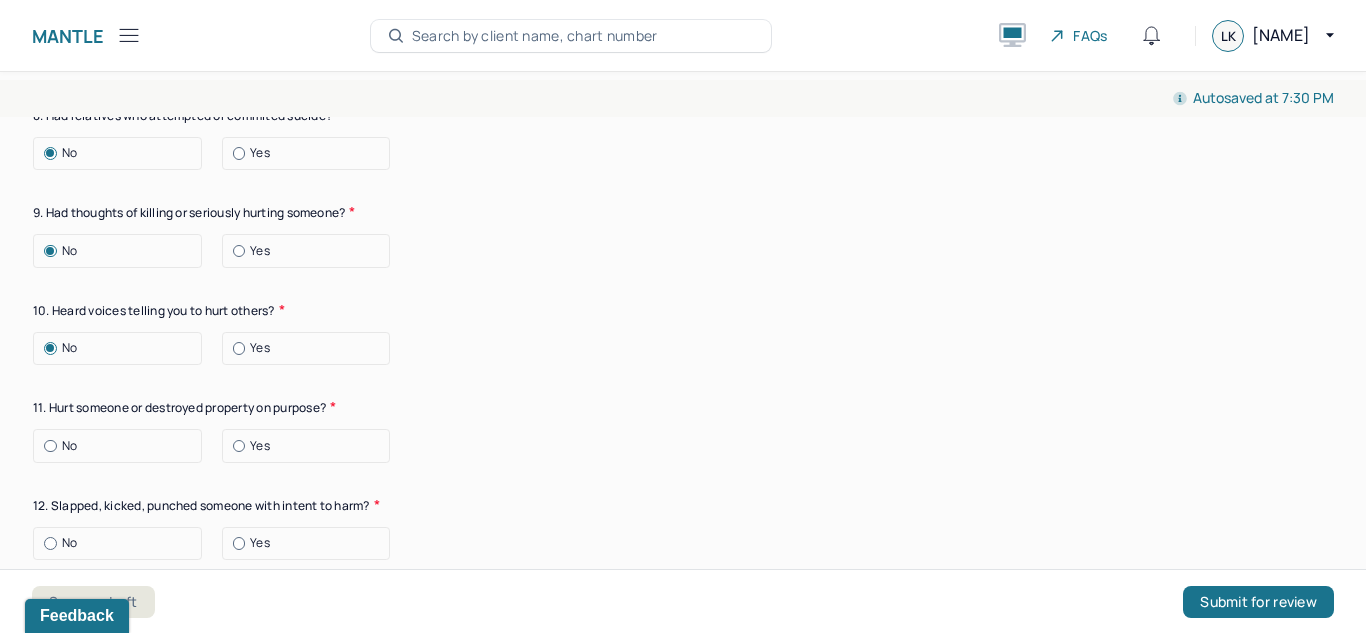click on "No" at bounding box center (122, 446) 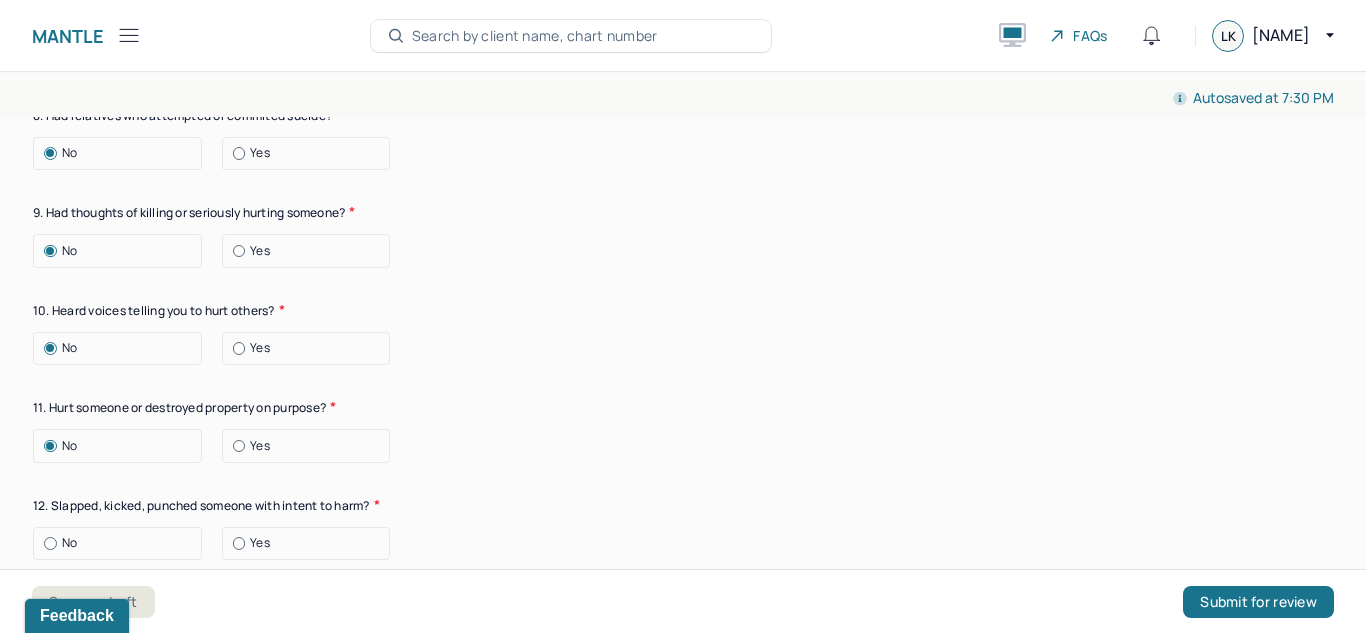 scroll, scrollTop: 3669, scrollLeft: 0, axis: vertical 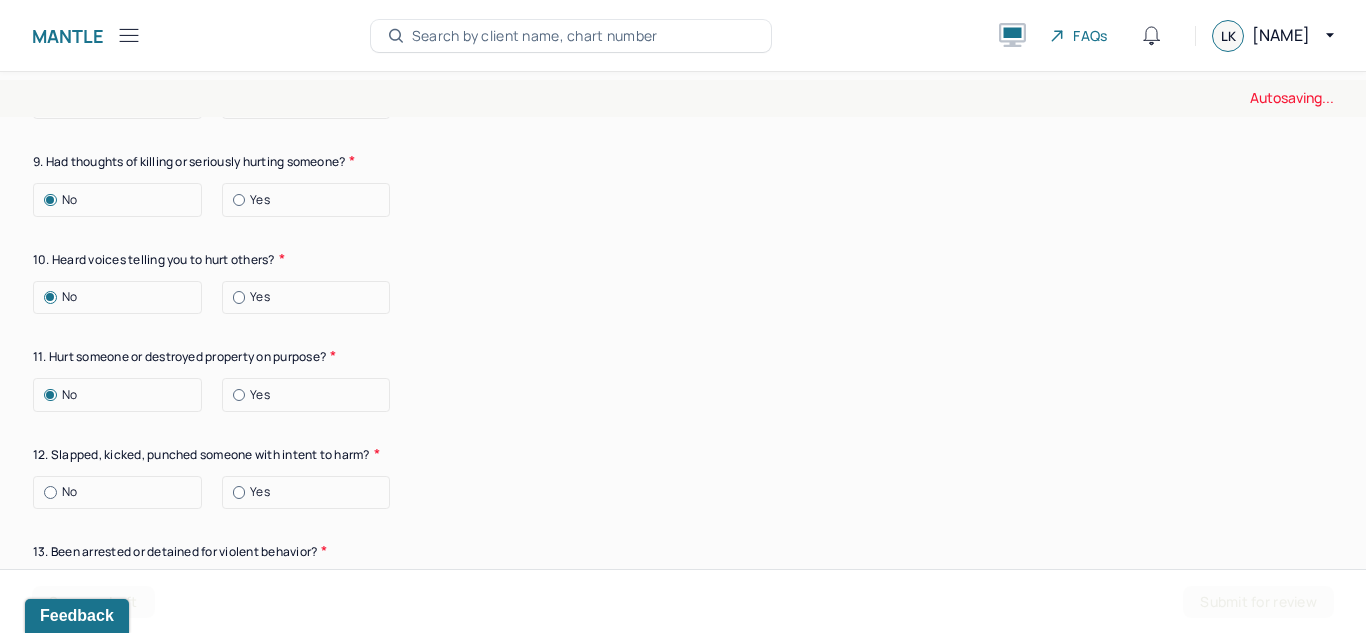 click on "No" at bounding box center (122, 492) 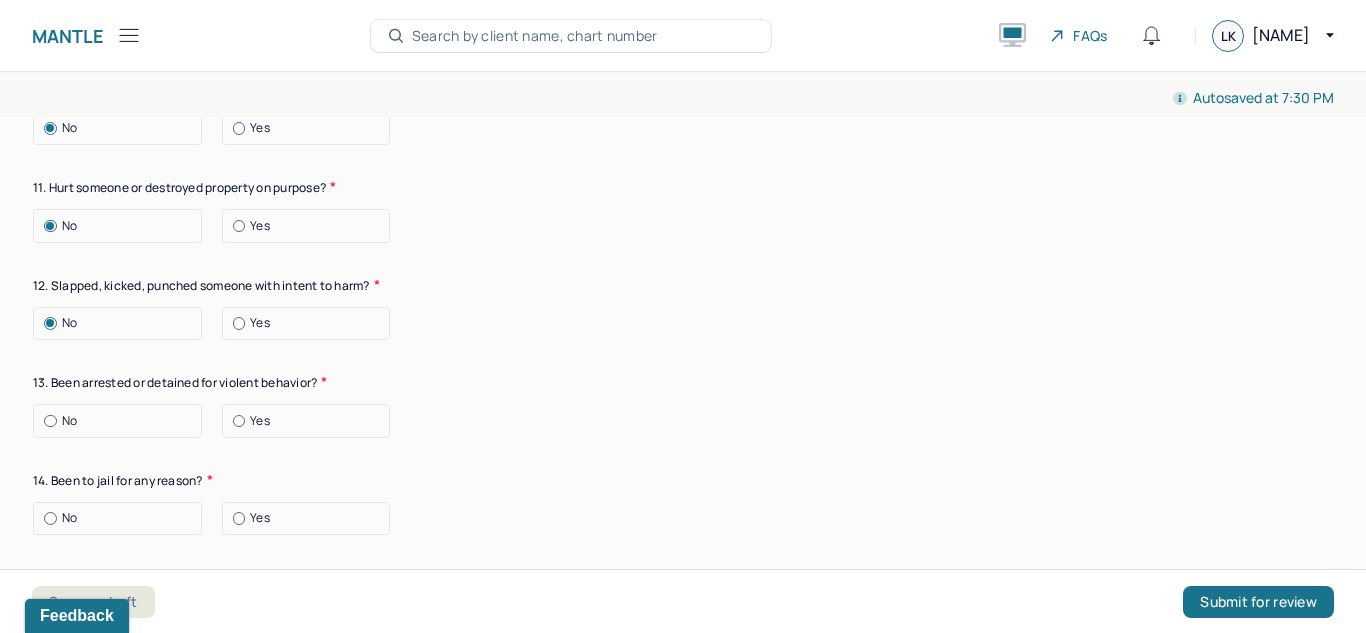 scroll, scrollTop: 3883, scrollLeft: 0, axis: vertical 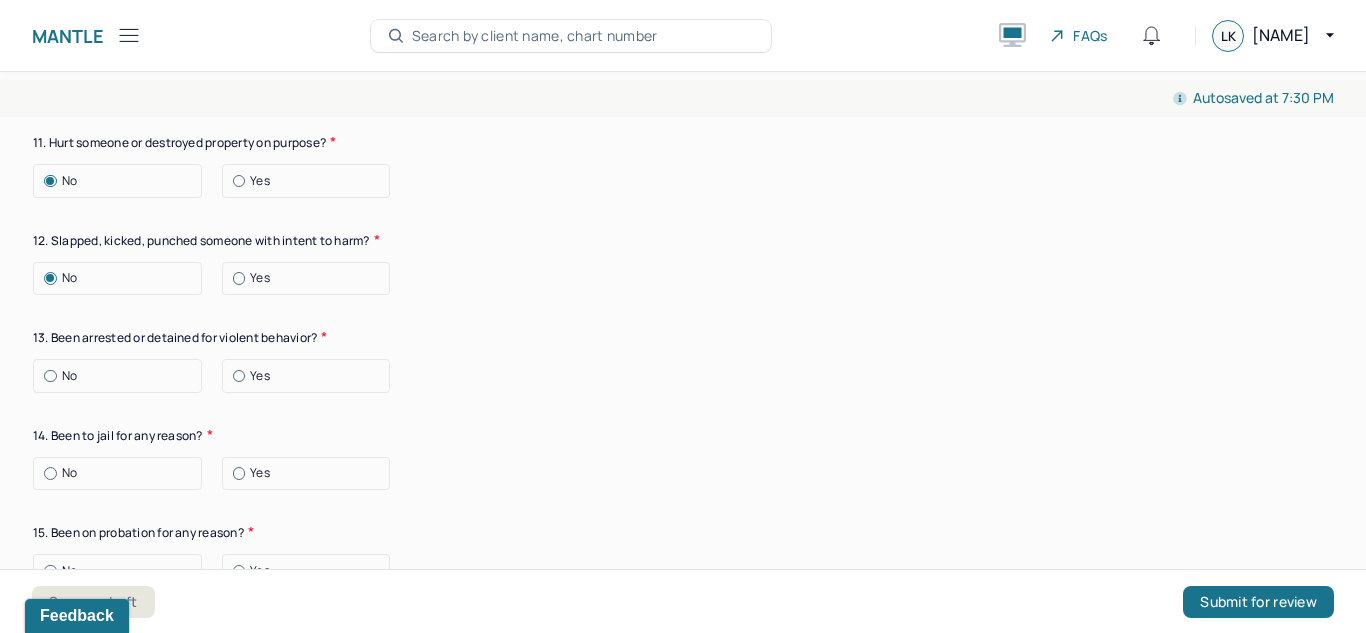 click at bounding box center [50, 376] 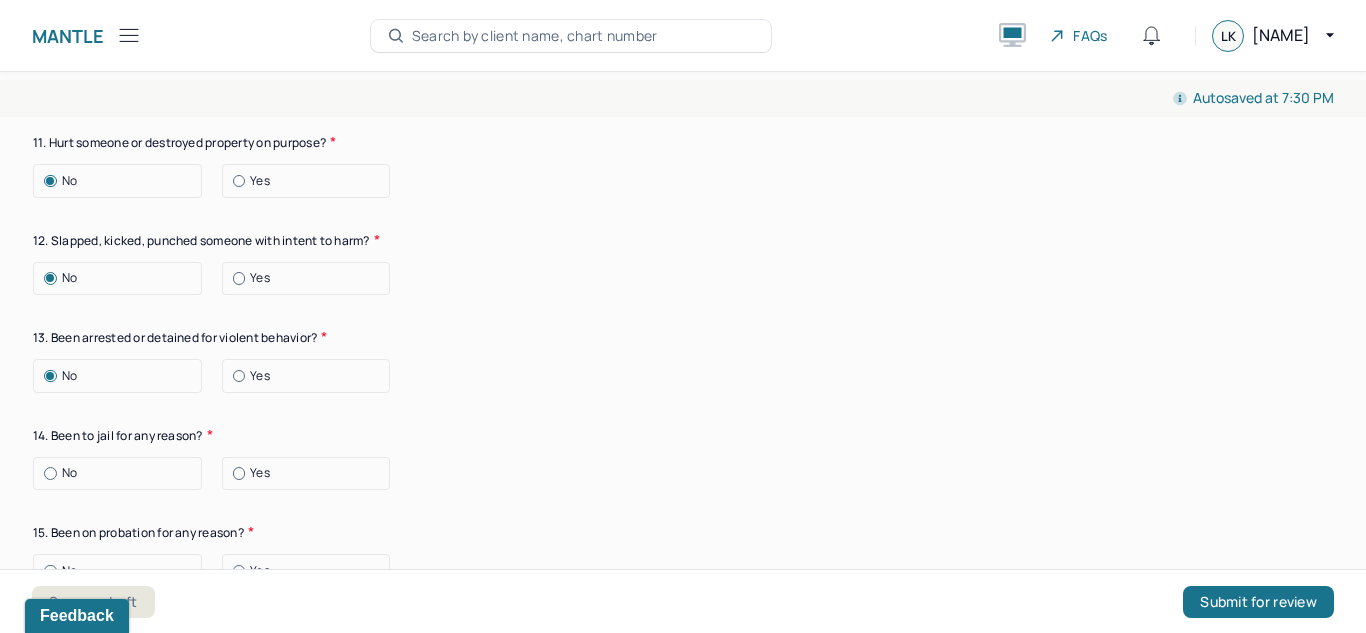 click at bounding box center [50, 473] 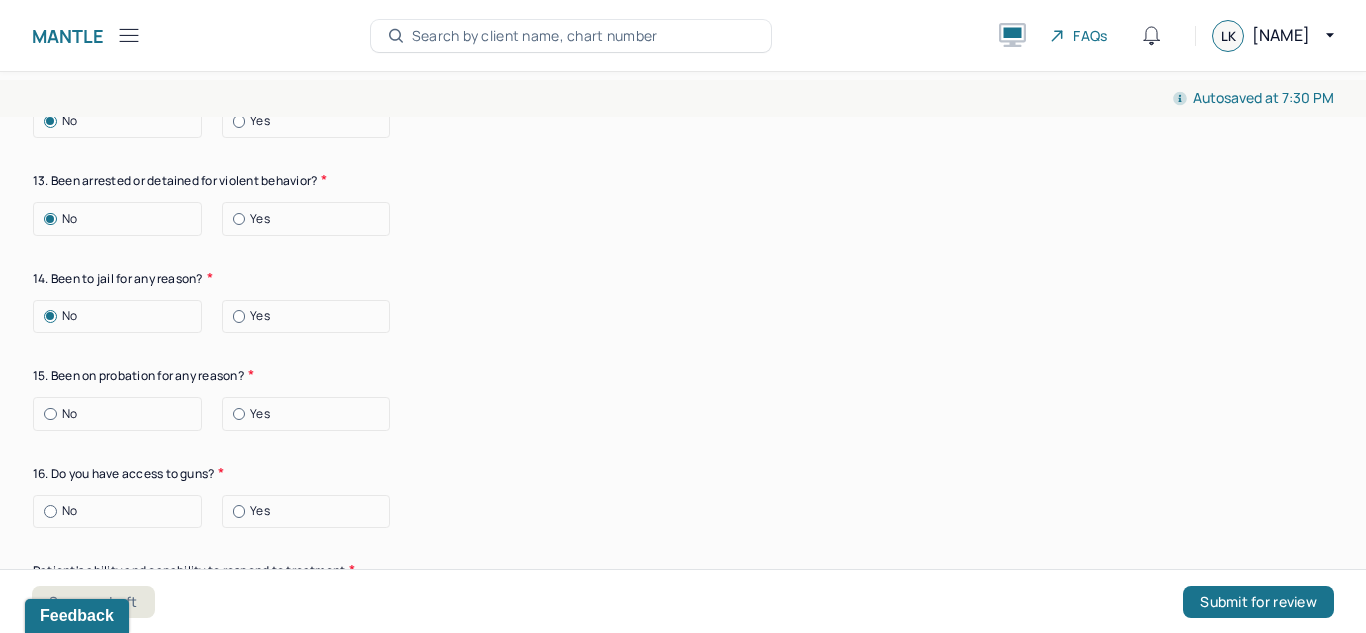 scroll, scrollTop: 4036, scrollLeft: 0, axis: vertical 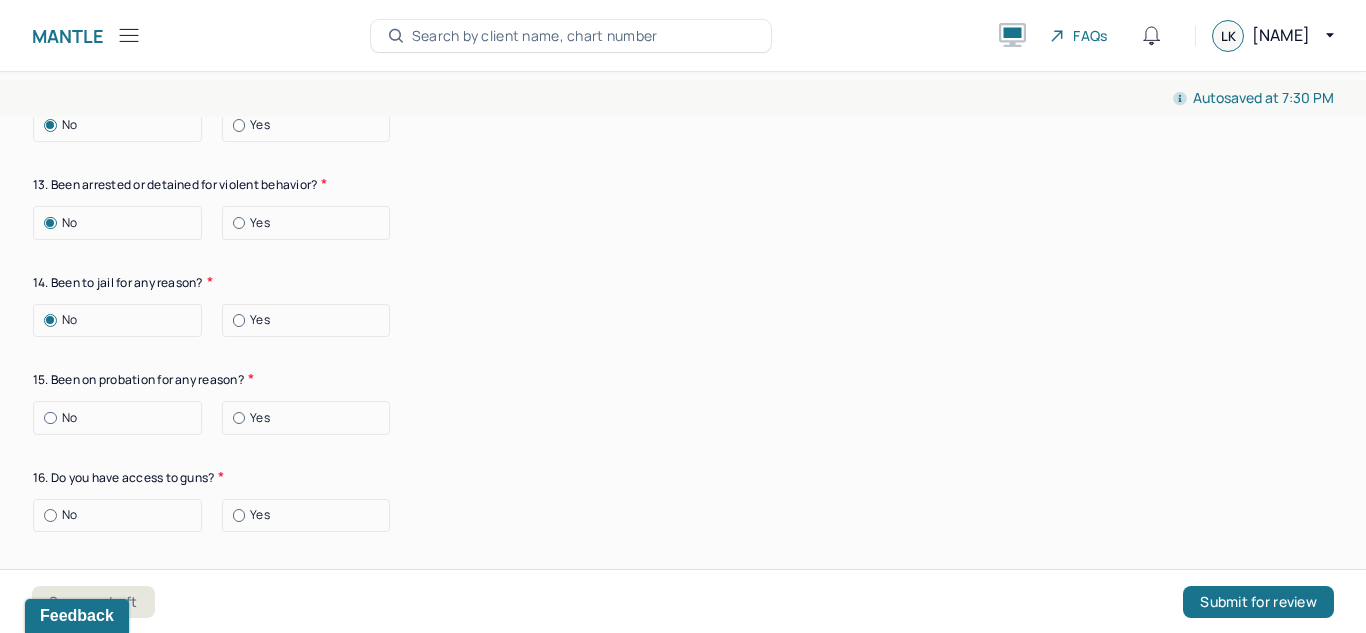 click at bounding box center (50, 418) 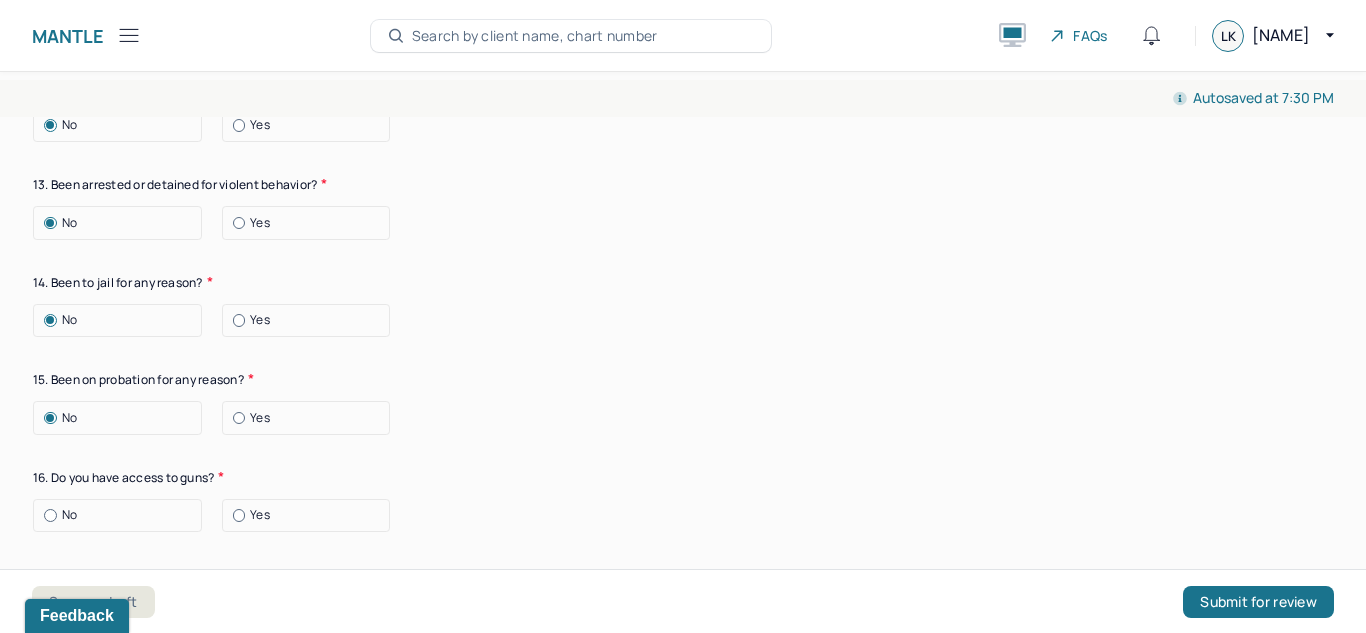 click on "No" at bounding box center [117, 516] 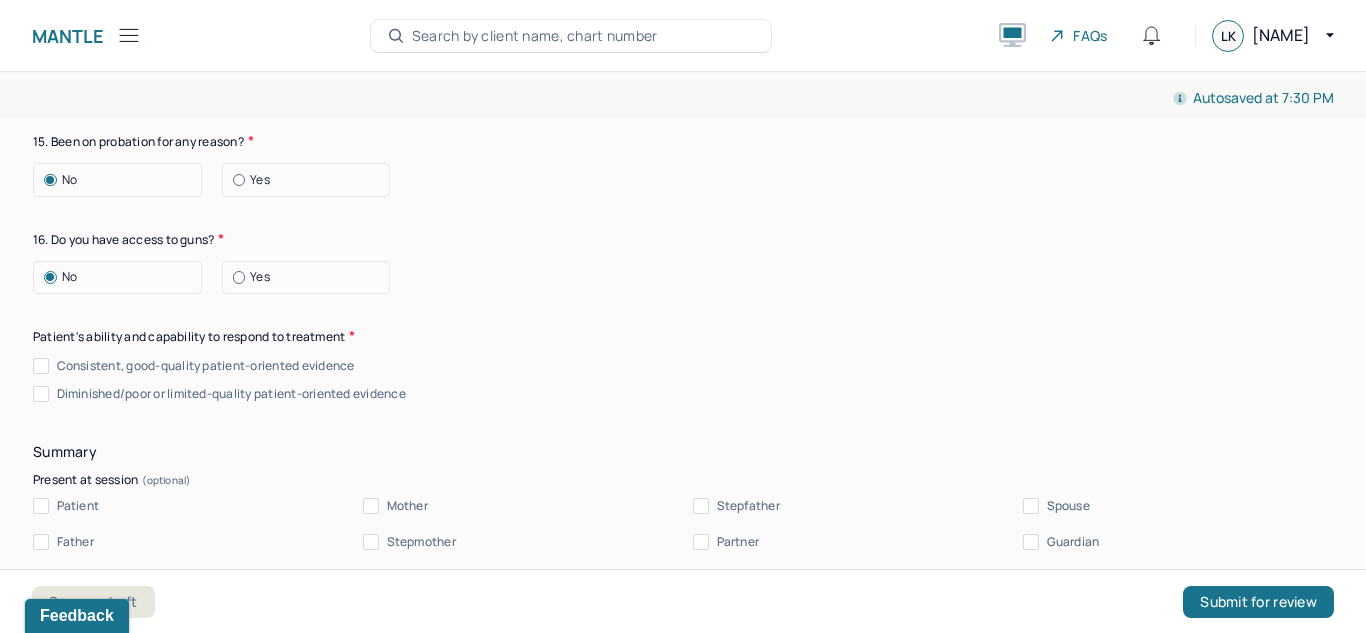 scroll, scrollTop: 4273, scrollLeft: 0, axis: vertical 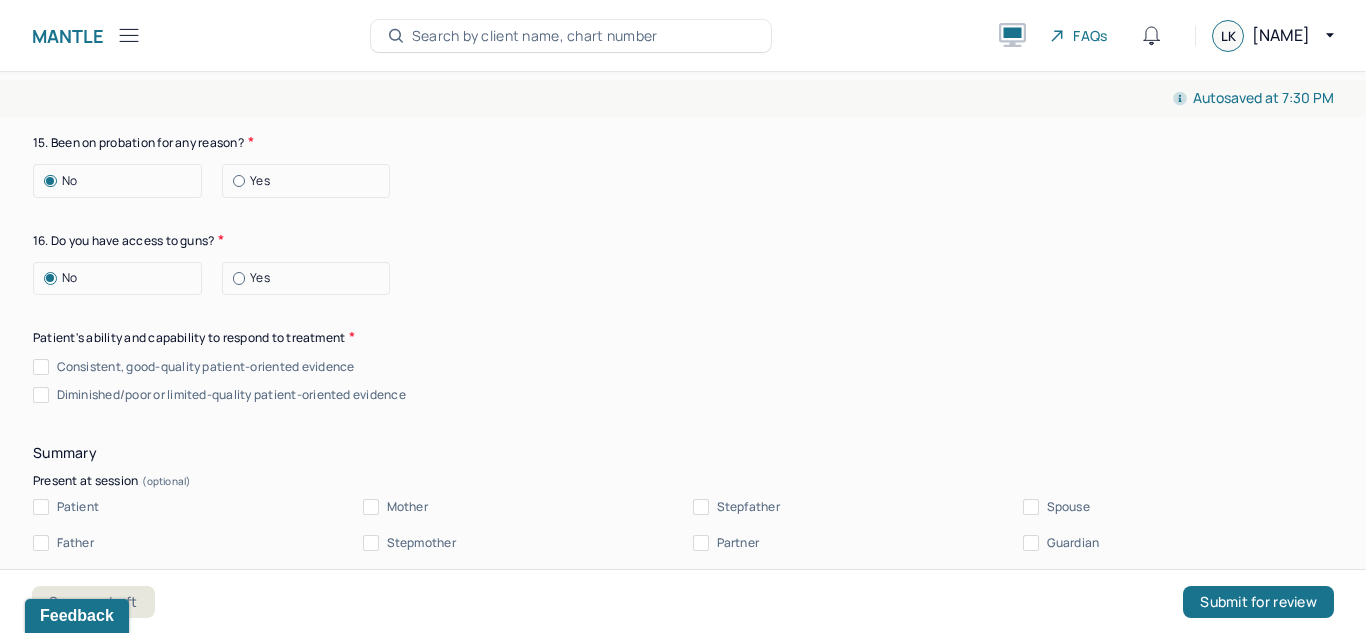 click on "Consistent, good-quality patient-oriented evidence" at bounding box center (194, 367) 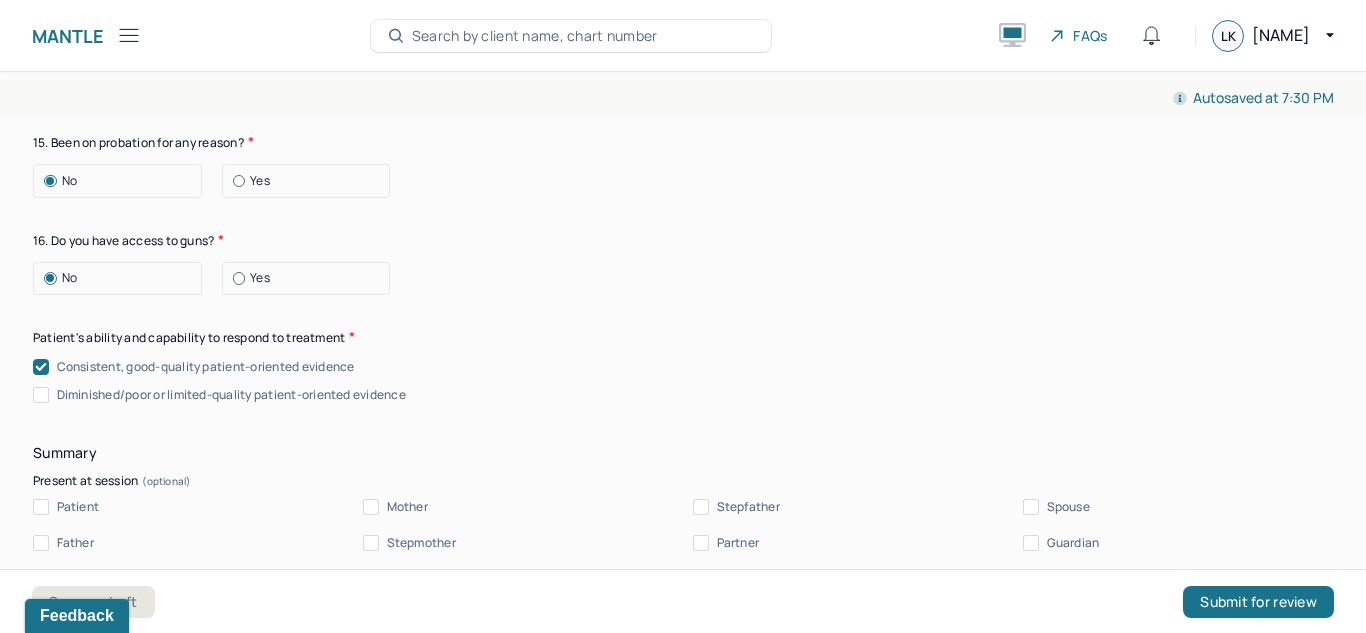 scroll, scrollTop: 4370, scrollLeft: 0, axis: vertical 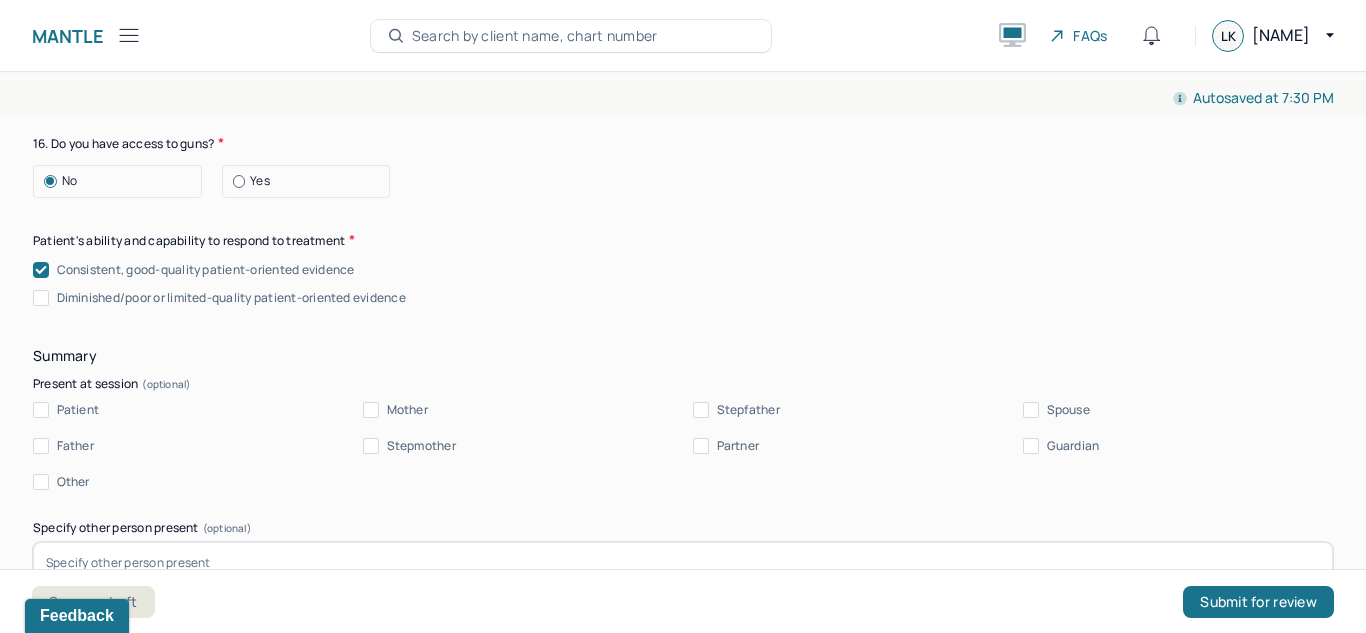 click on "Patient" at bounding box center (41, 410) 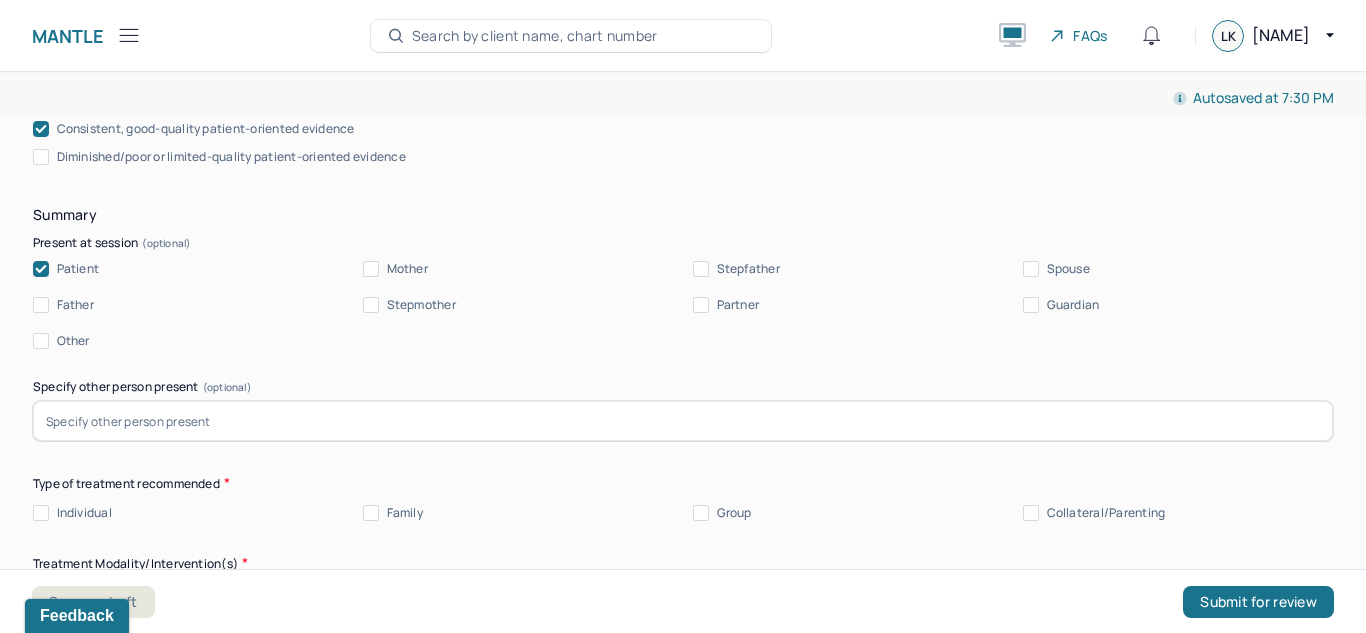 scroll, scrollTop: 4589, scrollLeft: 0, axis: vertical 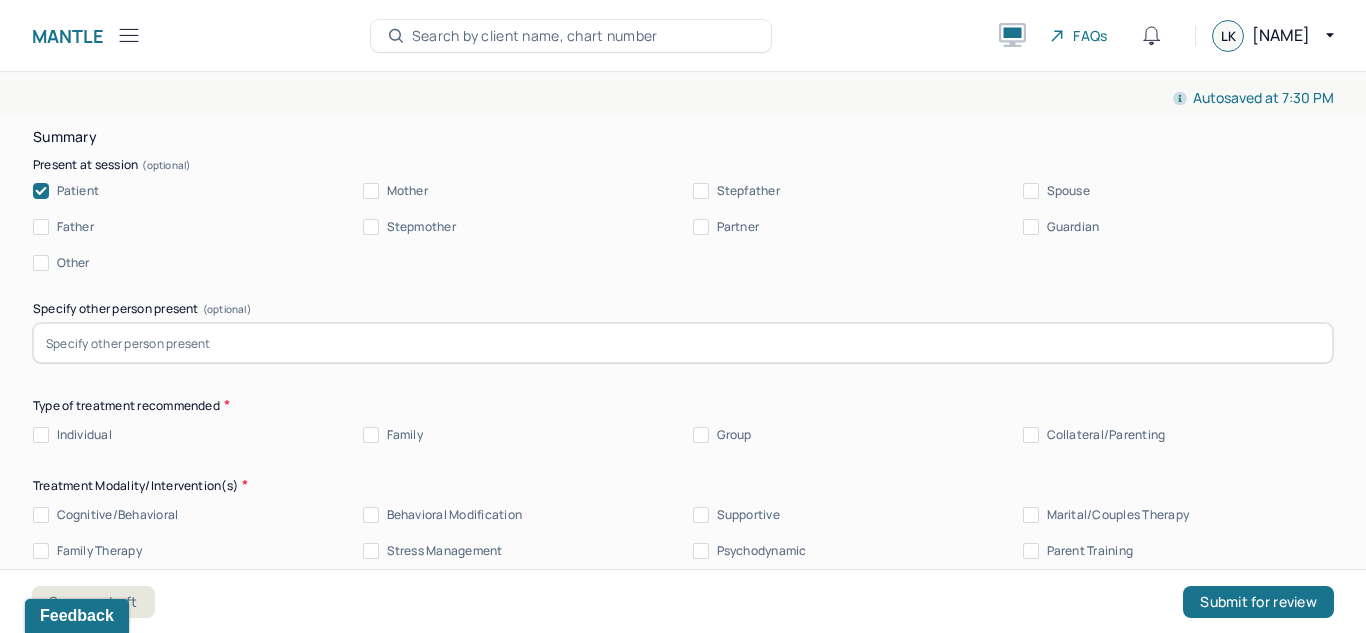 click on "Individual" at bounding box center (41, 435) 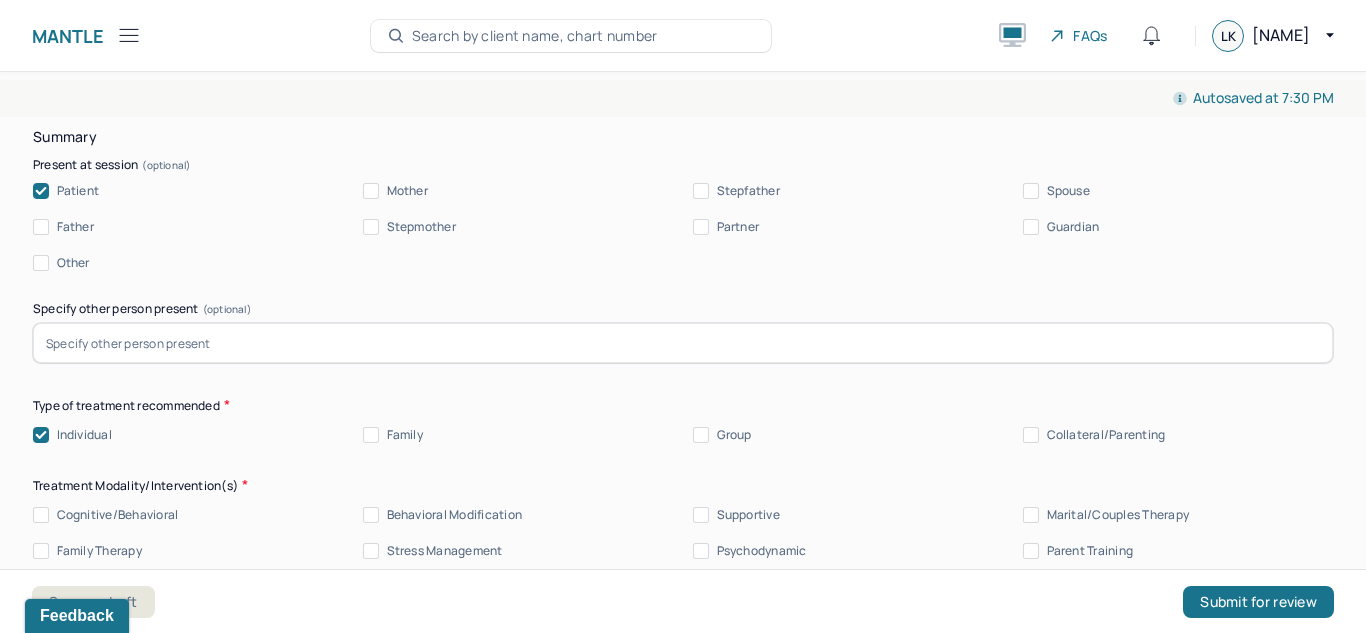 scroll, scrollTop: 4775, scrollLeft: 0, axis: vertical 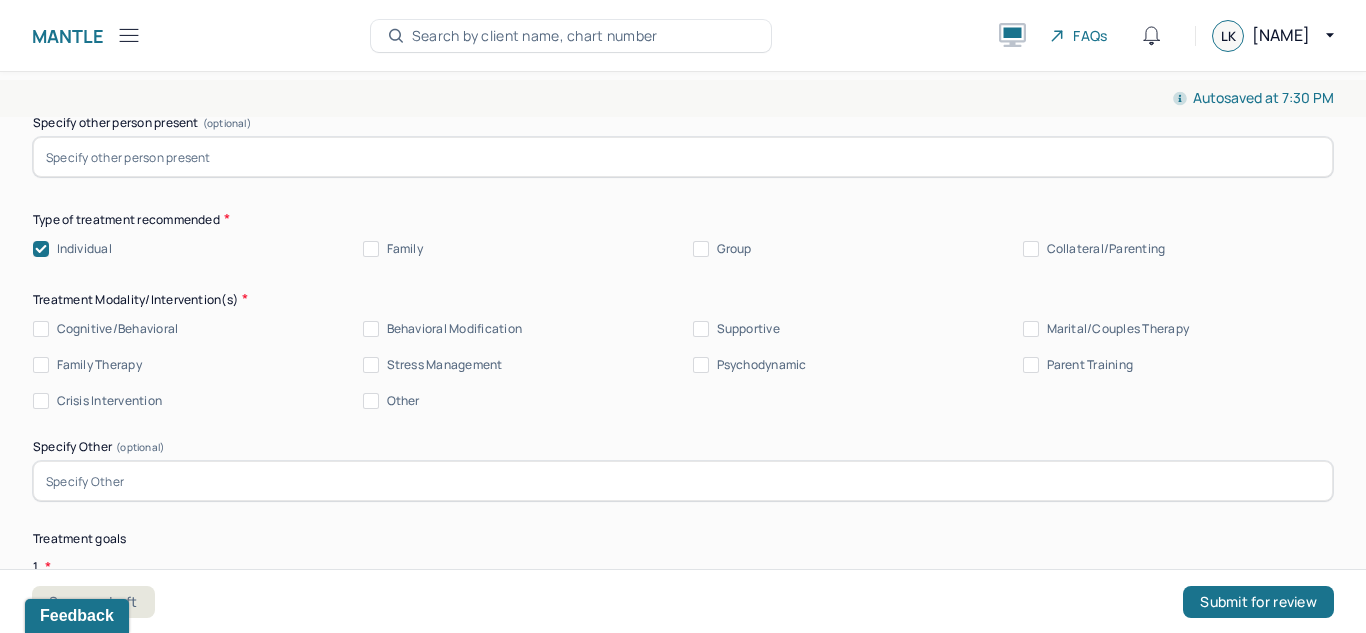 click on "Cognitive/Behavioral" at bounding box center (41, 329) 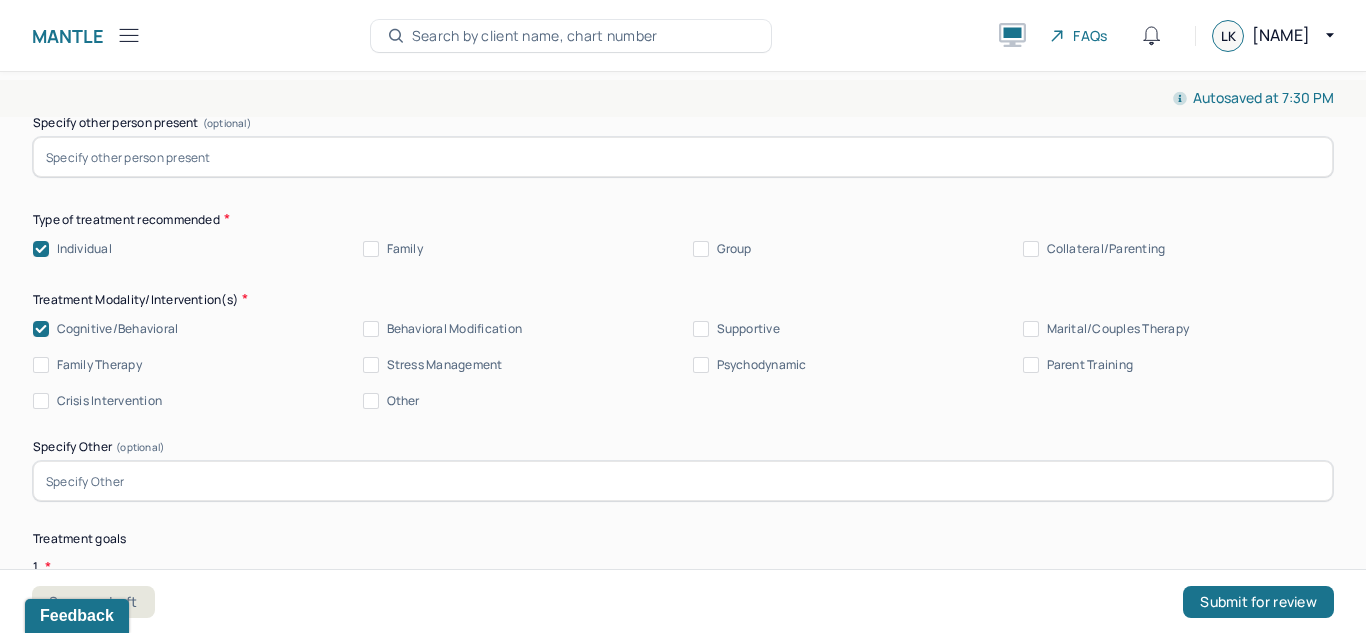 click on "Supportive" at bounding box center (736, 329) 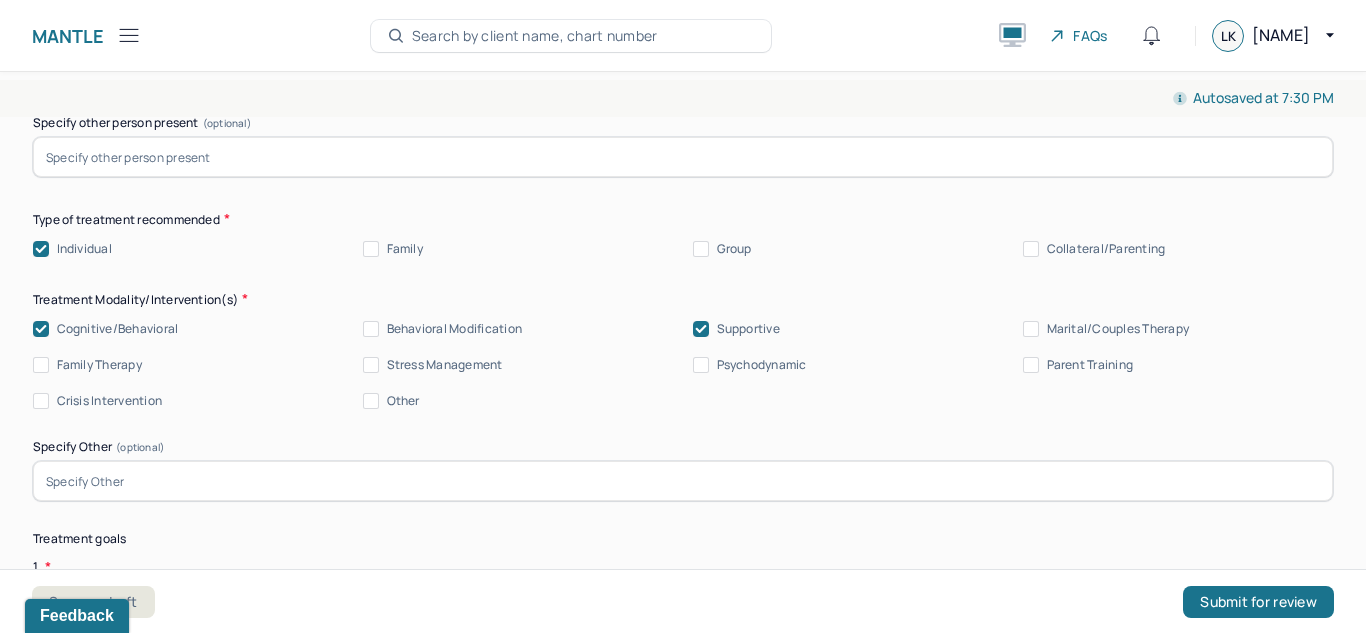 click on "Behavioral Modification" at bounding box center [371, 329] 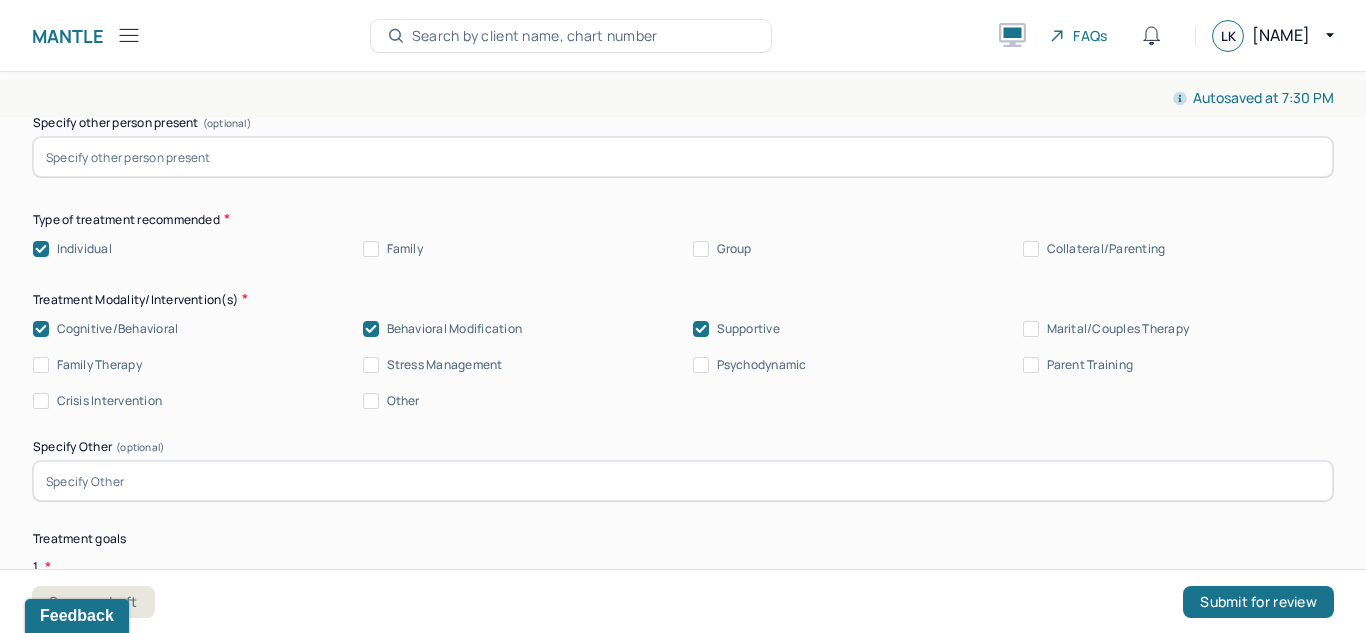 click on "Stress Management" at bounding box center [371, 365] 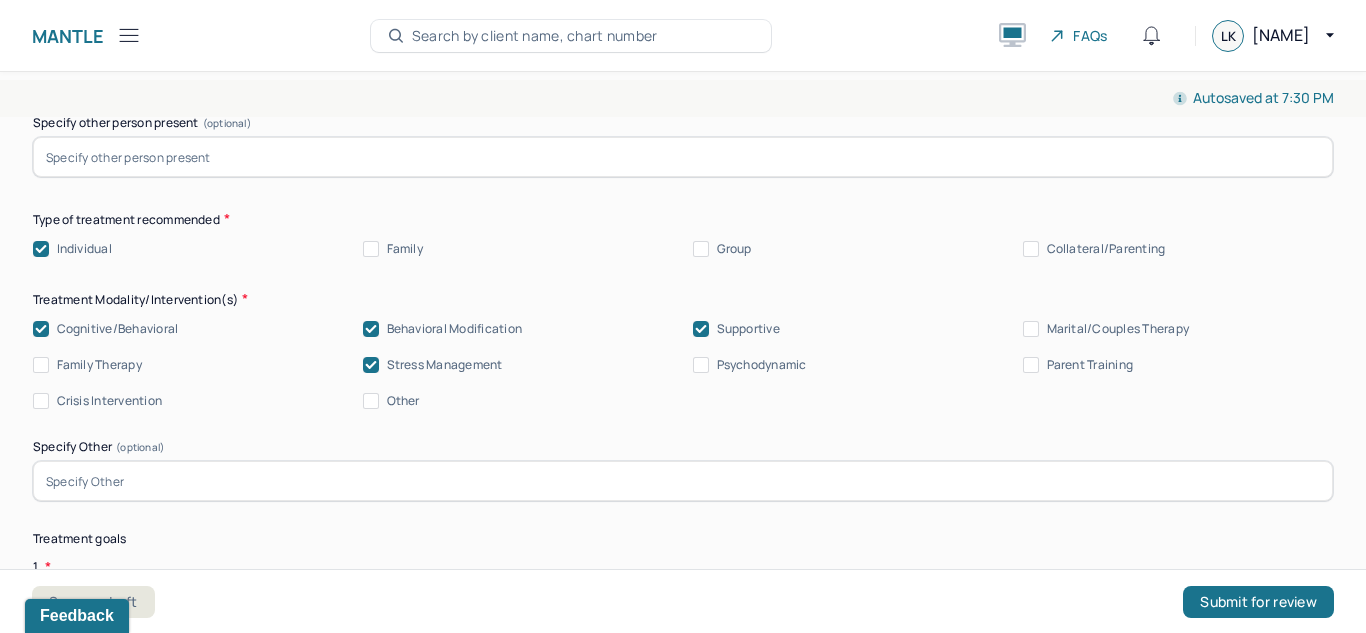 click at bounding box center [683, 481] 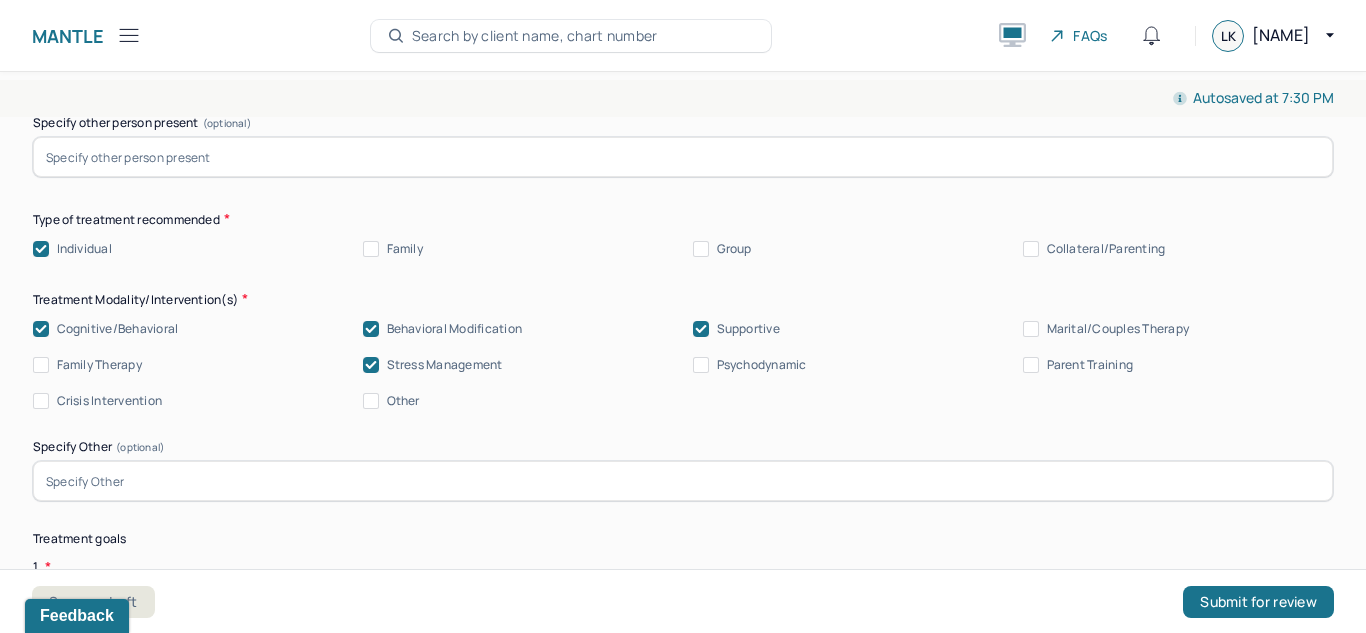 click at bounding box center [683, 481] 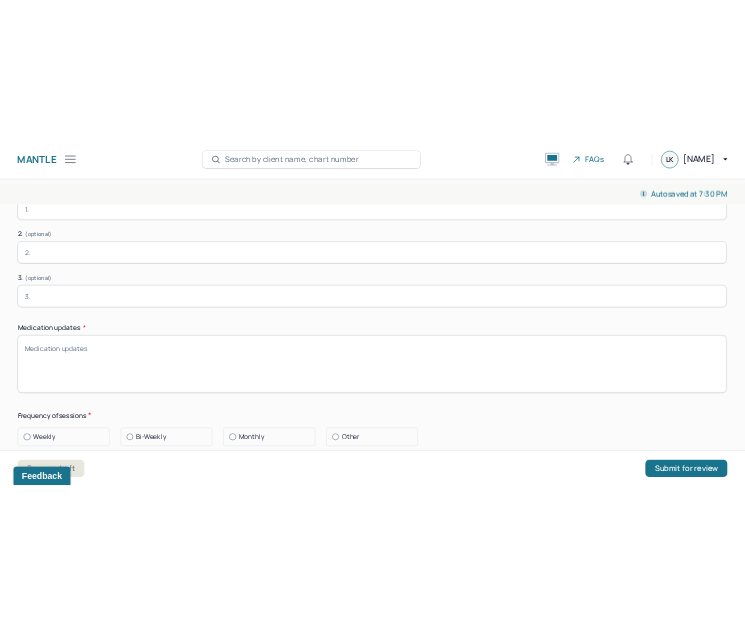 scroll, scrollTop: 5252, scrollLeft: 0, axis: vertical 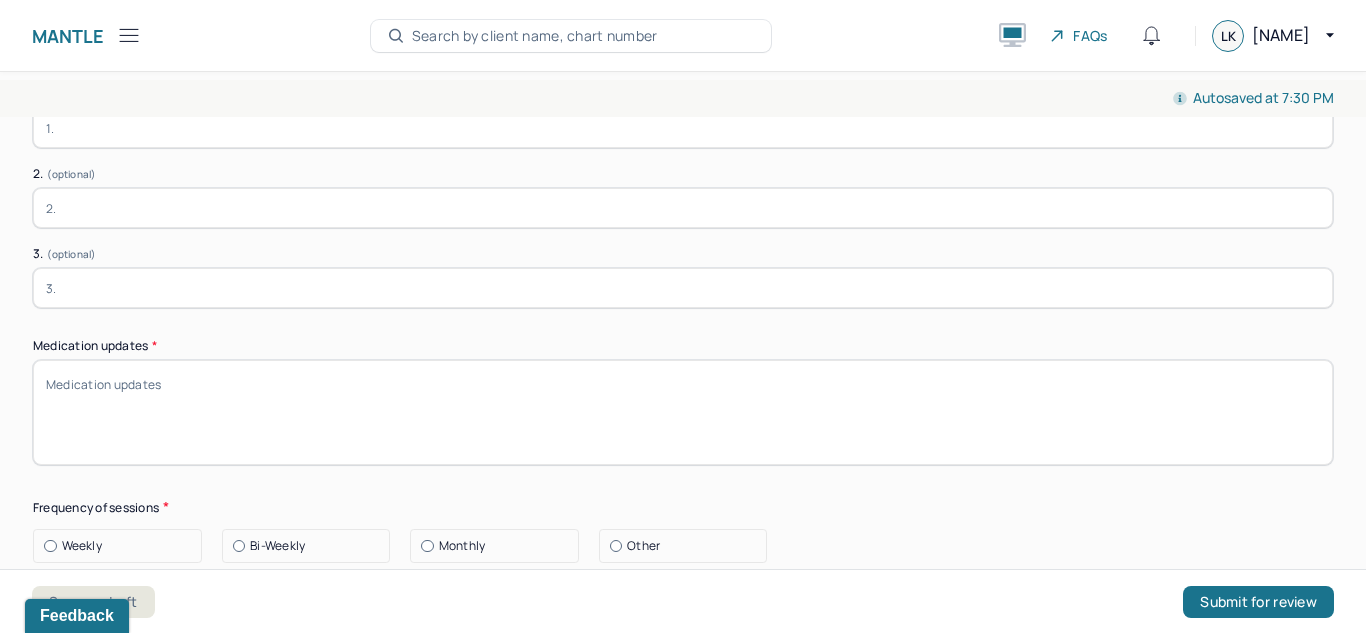 click on "Medication updates *" at bounding box center [683, 412] 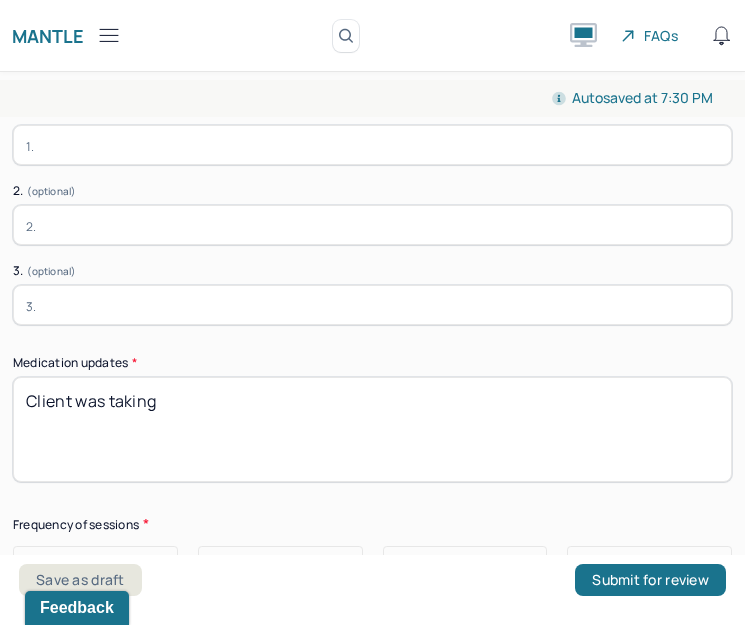 scroll, scrollTop: 5992, scrollLeft: 0, axis: vertical 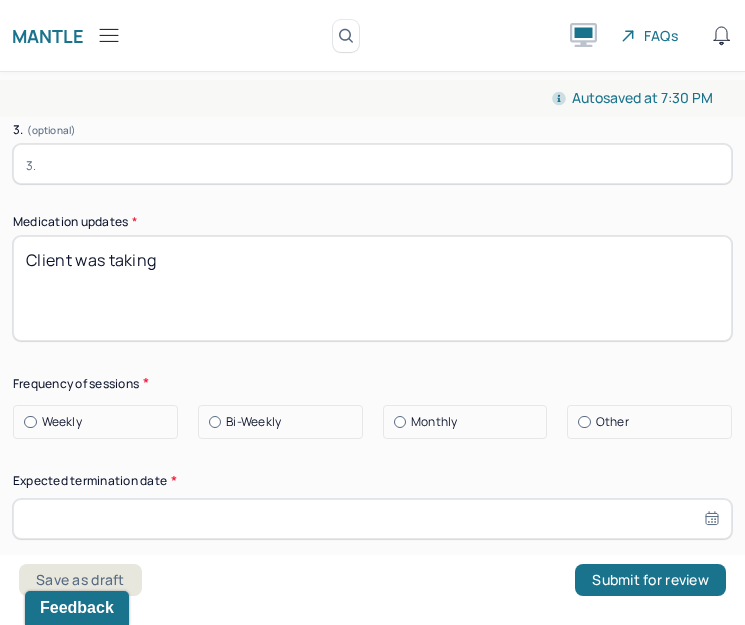 click on "Client was taking" at bounding box center (372, 288) 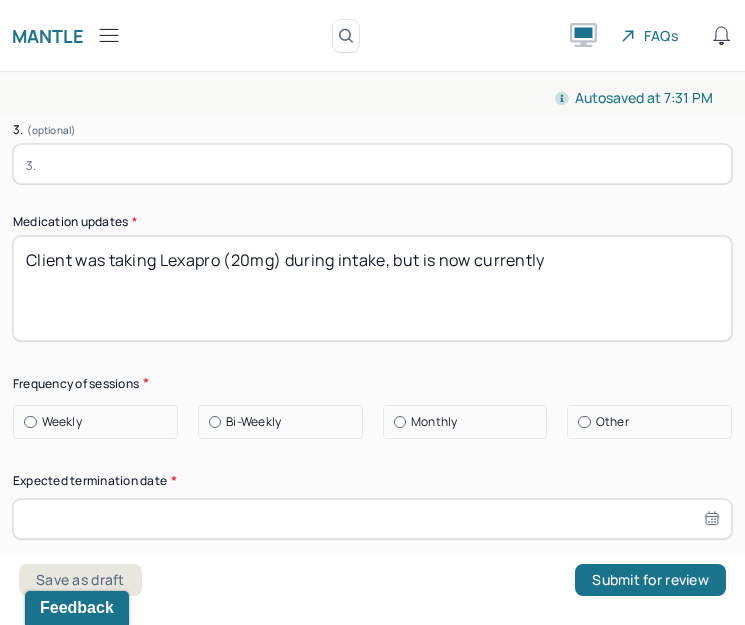 click on "Client was taking Lexapro (20mg) during intake, but is now currently" at bounding box center [372, 288] 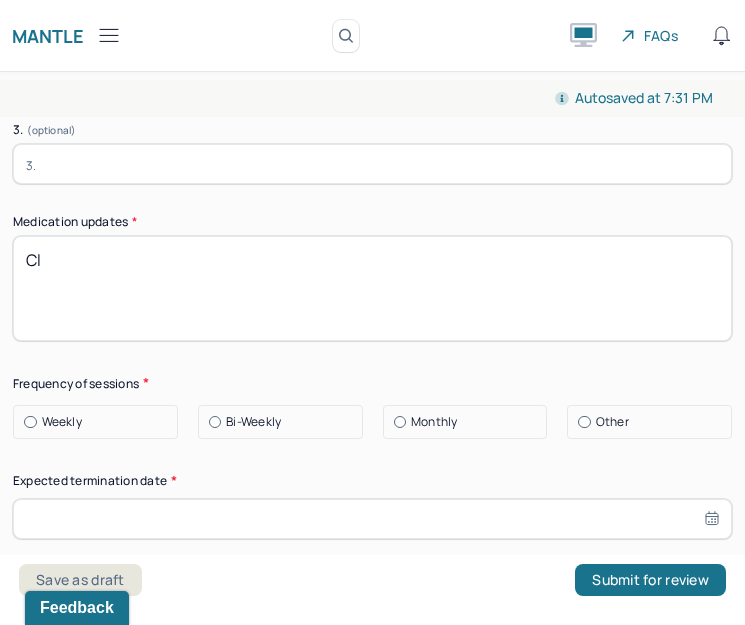 type on "C" 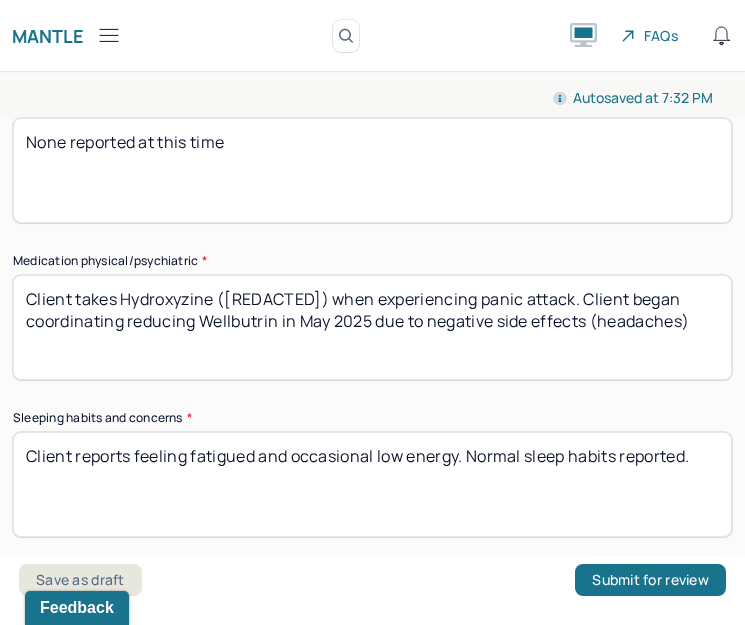 scroll, scrollTop: 2367, scrollLeft: 0, axis: vertical 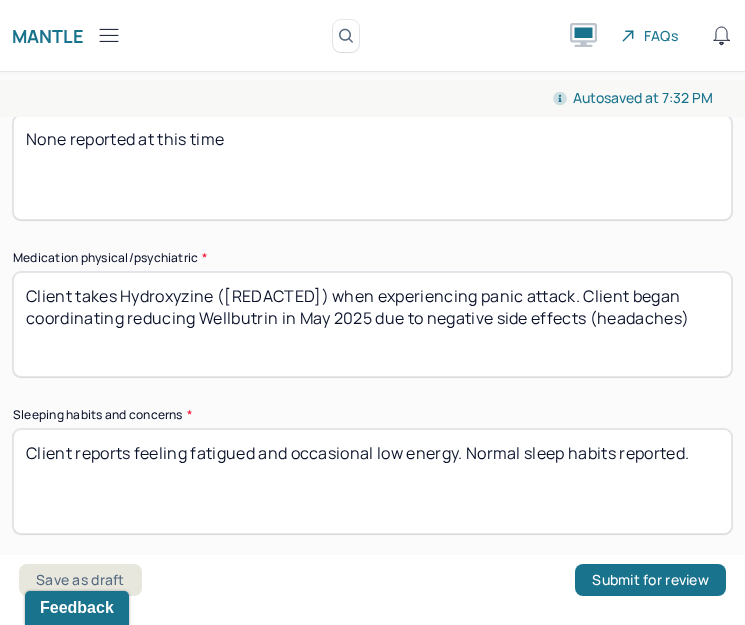 type on "Client" 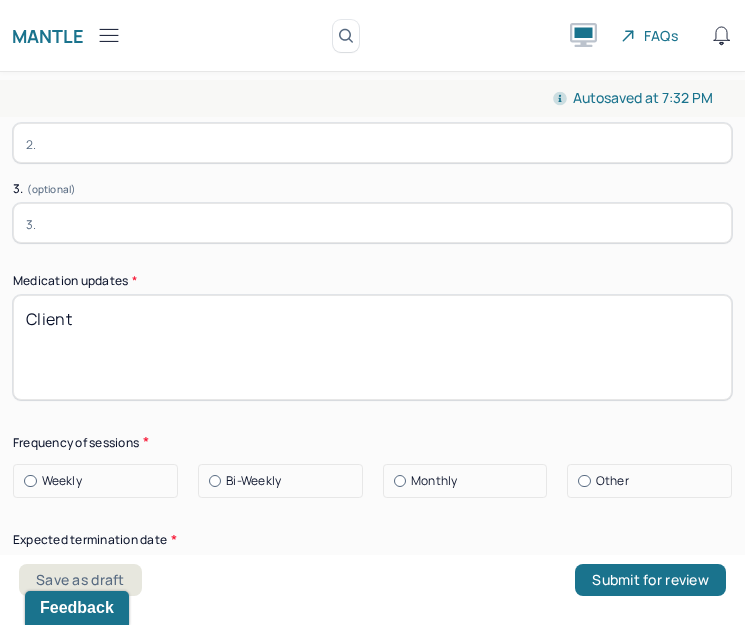 scroll, scrollTop: 5934, scrollLeft: 0, axis: vertical 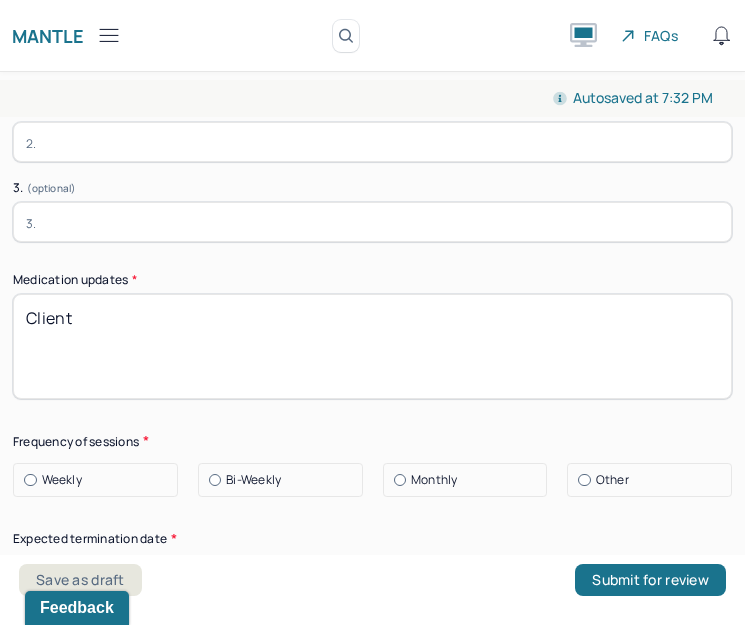 type on "Client takes Hydroxyzine (10mg) when experiencing panic attack and Lexapro (20mg) for anxiety. Client began coordinating reducing Wellbutrin in May [YEAR] due to negative side effects (headaches)" 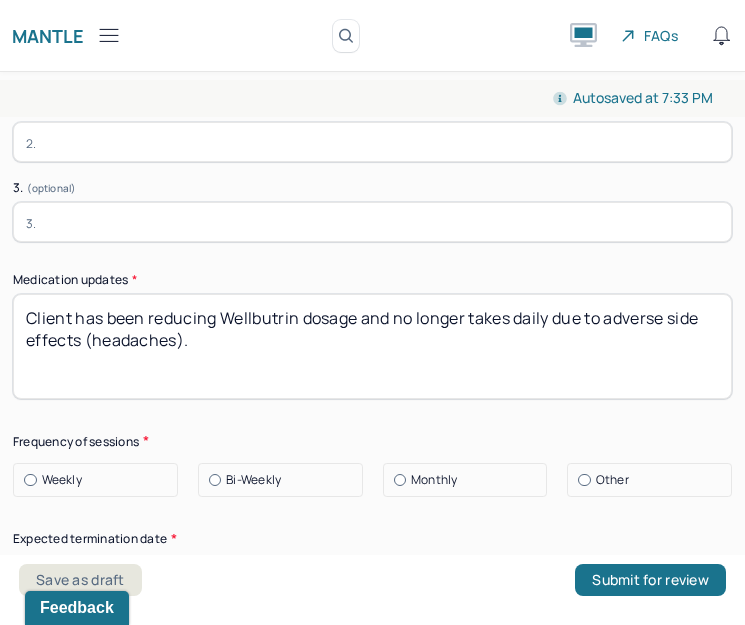 click on "Client has been reducing Wellbutrin dosage and no longer takes daily due to adverse side effects (headaches)." at bounding box center (372, 346) 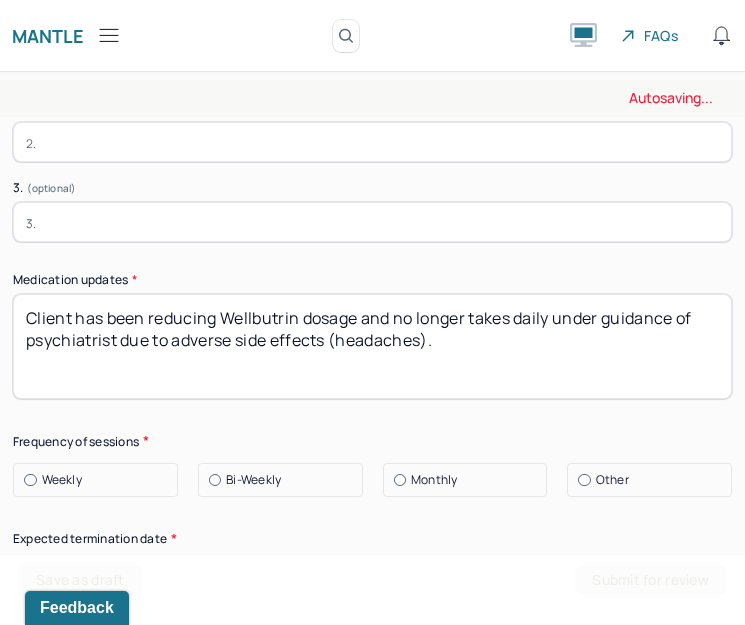 click on "Client has been reducing Wellbutrin dosage and no longer takes daily due to adverse side effects (headaches)." at bounding box center (372, 346) 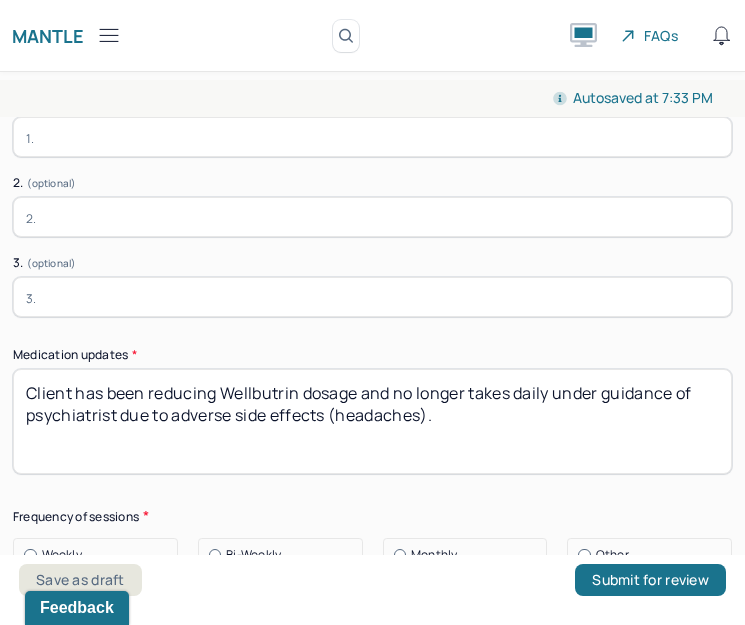 scroll, scrollTop: 5858, scrollLeft: 0, axis: vertical 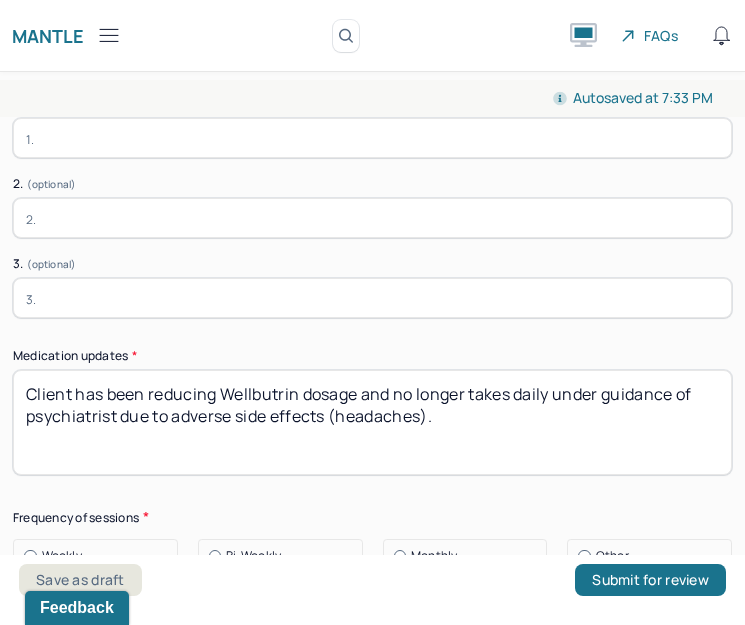 type on "Client has been reducing Wellbutrin dosage and no longer takes daily under guidance of psychiatrist due to adverse side effects (headaches)." 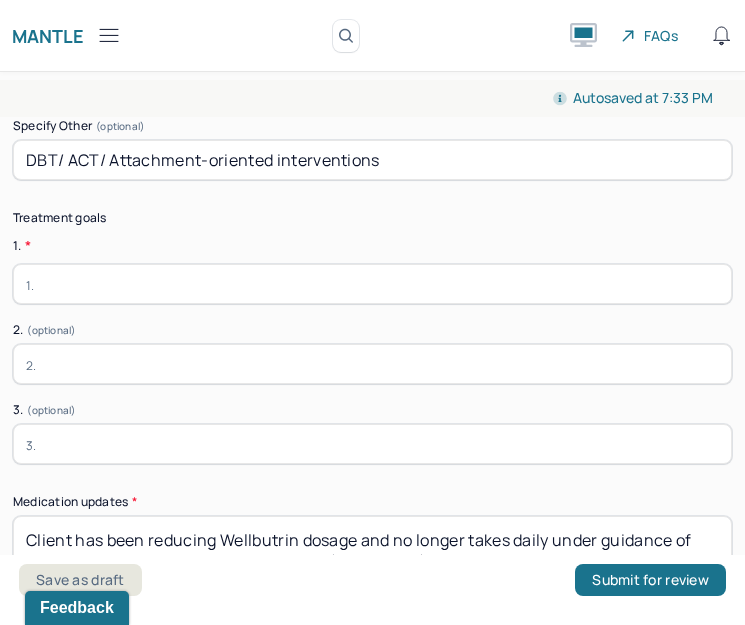 scroll, scrollTop: 5711, scrollLeft: 0, axis: vertical 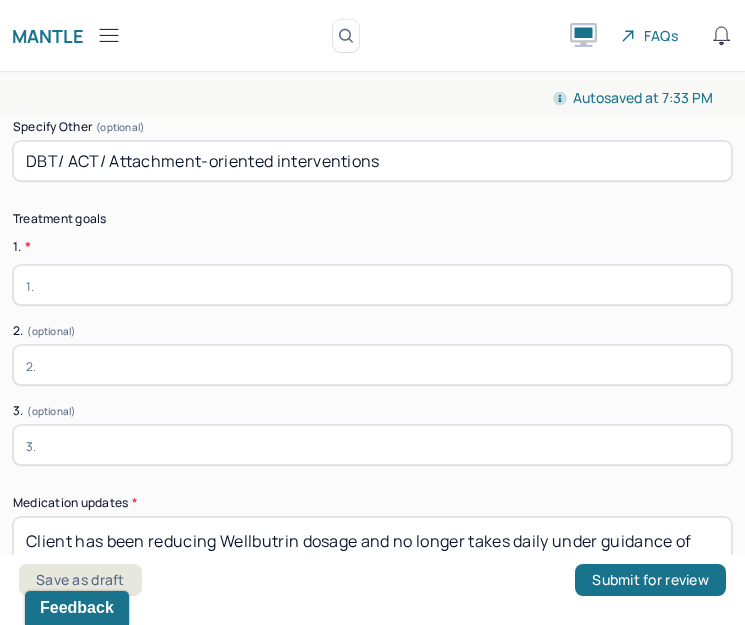 click at bounding box center (372, 285) 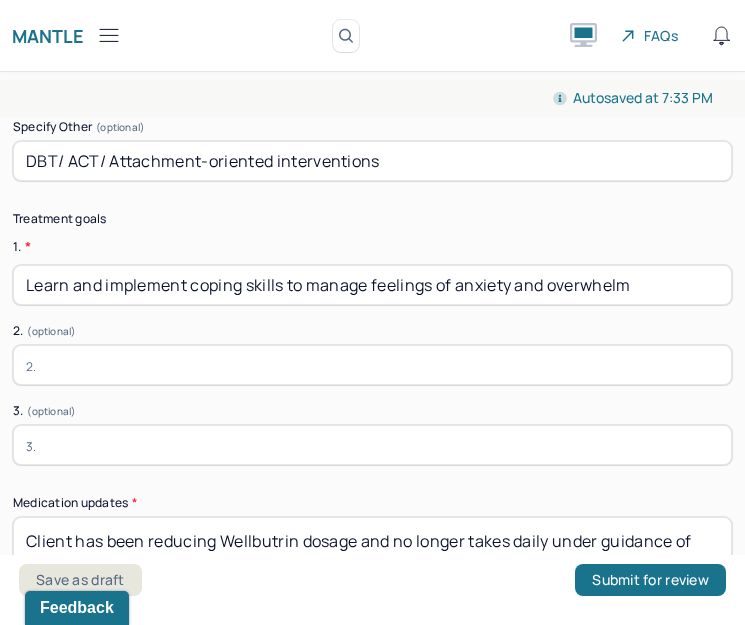 type on "Learn and implement coping skills to manage feelings of anxiety and overwhelm" 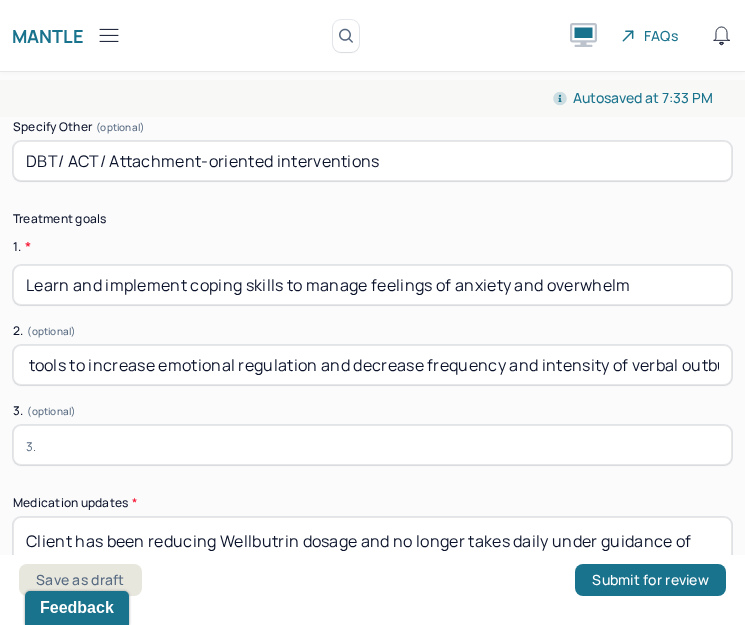scroll, scrollTop: 0, scrollLeft: 0, axis: both 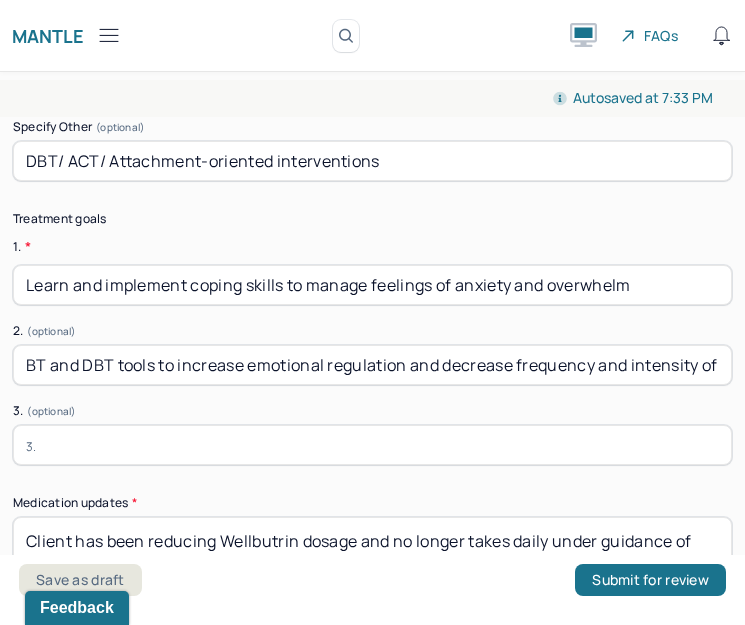 click on "BT and DBT tools to increase emotional regulation and decrease frequency and intensity of verbal outbursts" at bounding box center [372, 365] 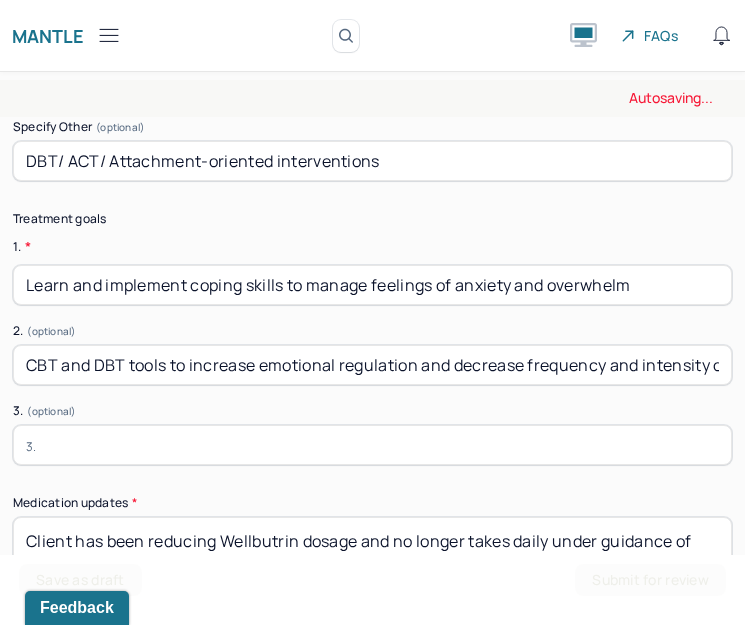 type on "CBT and DBT tools to increase emotional regulation and decrease frequency and intensity of verbal outbursts" 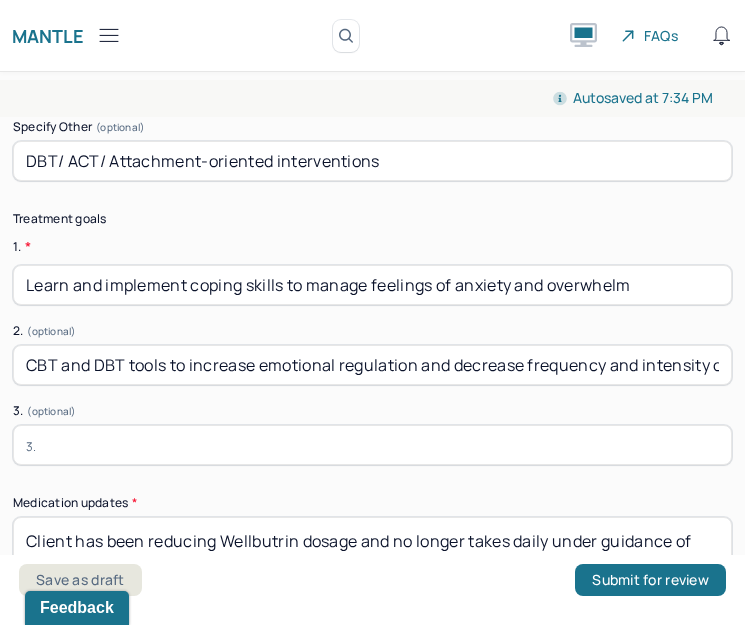 click at bounding box center [372, 445] 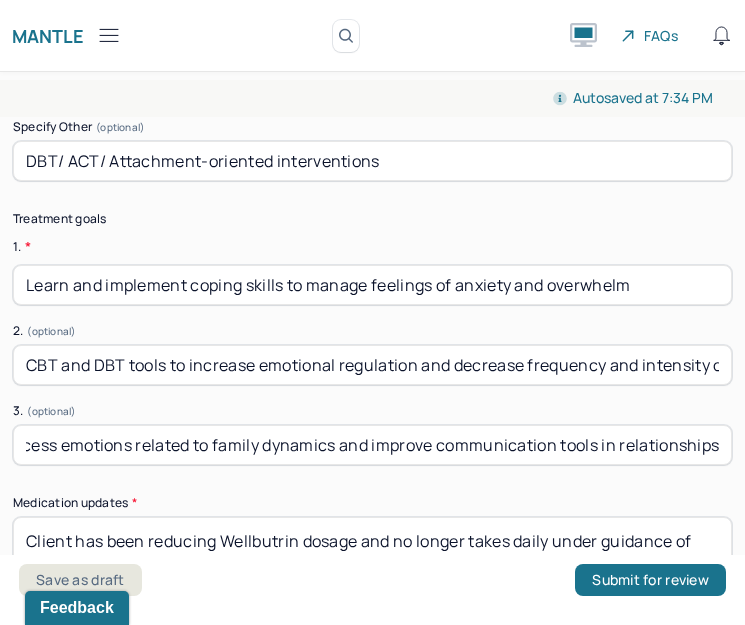 scroll, scrollTop: 0, scrollLeft: 46, axis: horizontal 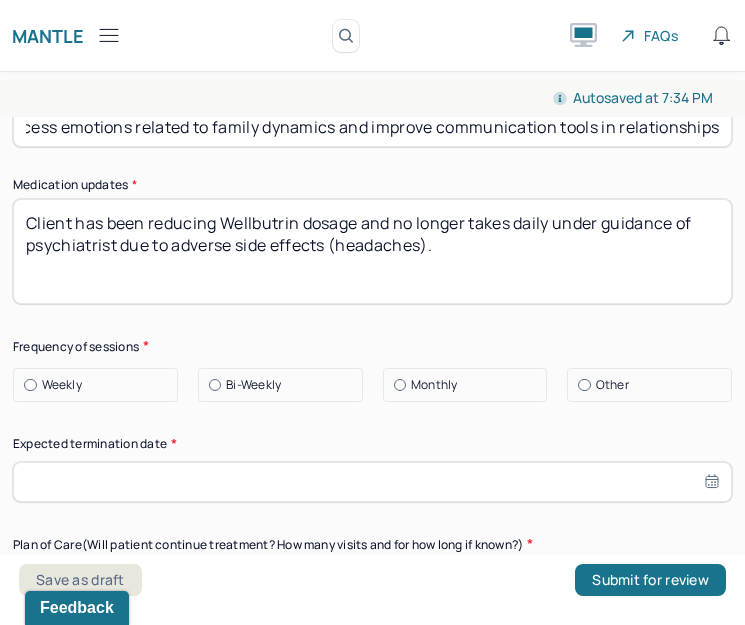 type on "Process emotions related to family dynamics and improve communication tools in relationships" 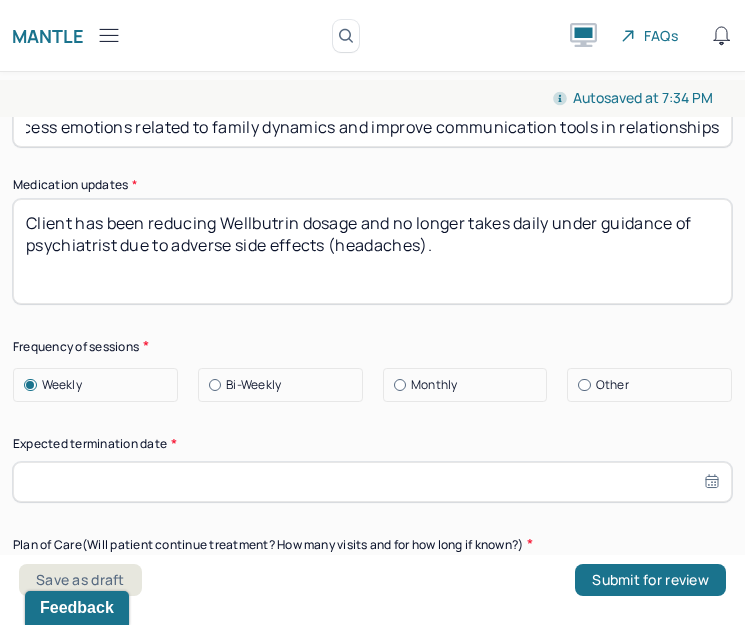 scroll, scrollTop: 0, scrollLeft: 0, axis: both 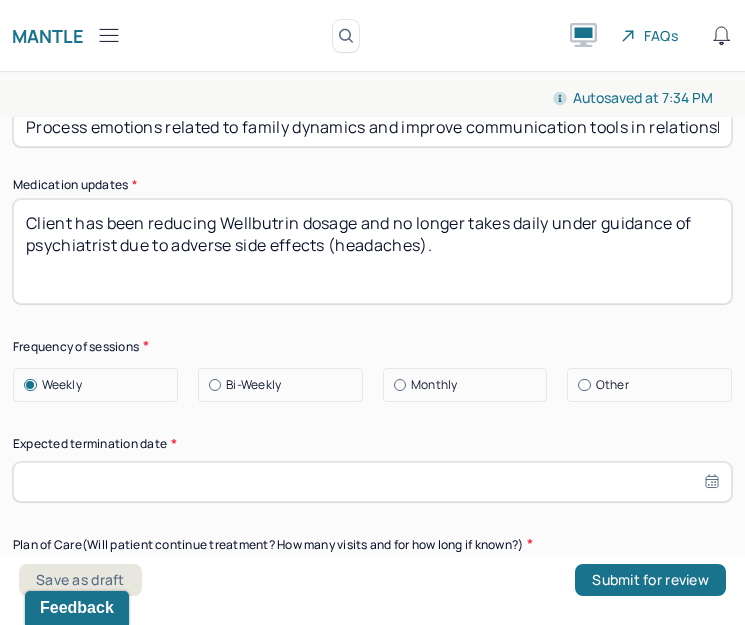 click on "Bi-Weekly" at bounding box center [285, 385] 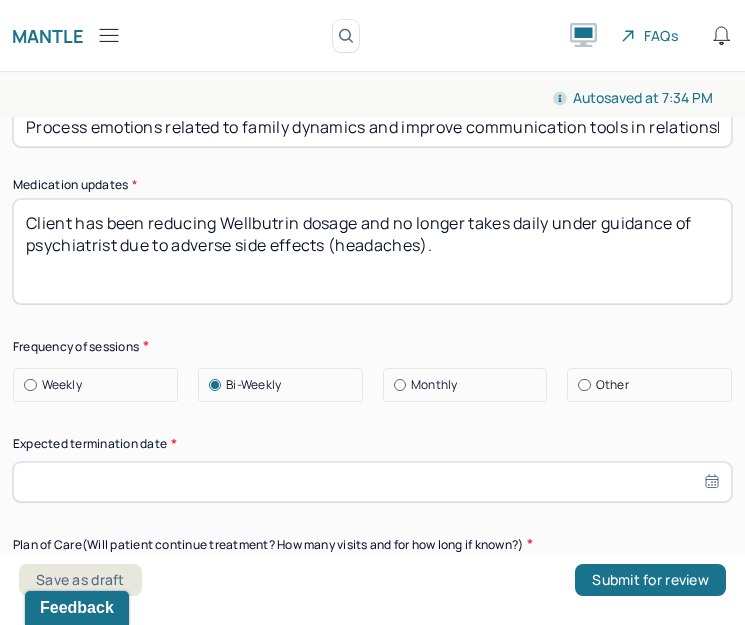 scroll, scrollTop: 6077, scrollLeft: 0, axis: vertical 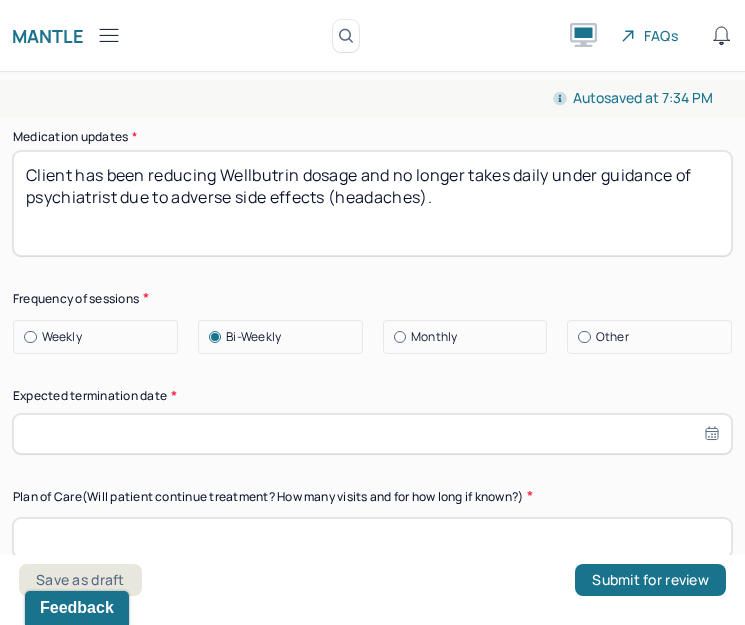 click at bounding box center [372, 434] 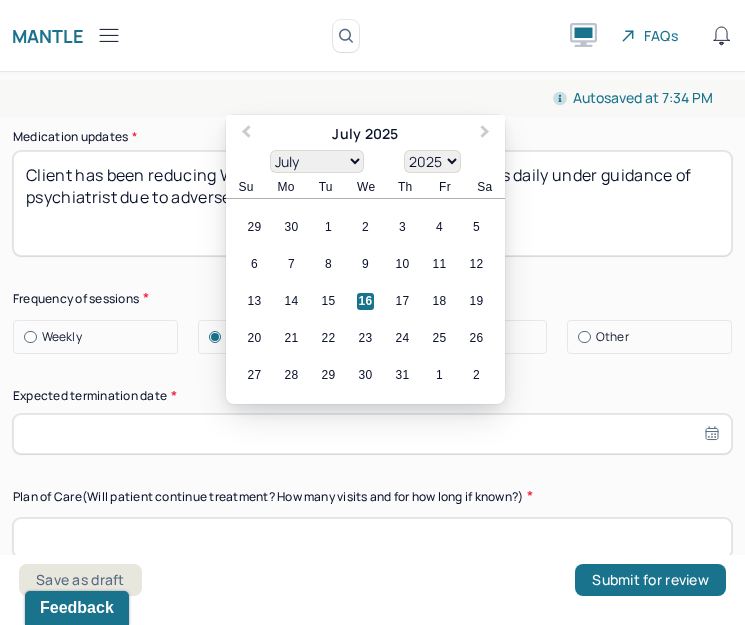 click on "1900 1901 1902 1903 1904 1905 1906 1907 1908 1909 1910 1911 1912 1913 1914 1915 1916 1917 1918 1919 1920 1921 1922 1923 1924 1925 1926 1927 1928 1929 1930 1931 1932 1933 1934 1935 1936 1937 1938 1939 1940 1941 1942 1943 1944 1945 1946 1947 1948 1949 1950 1951 1952 1953 1954 1955 1956 1957 1958 1959 1960 1961 1962 1963 1964 1965 1966 1967 1968 1969 1970 1971 1972 1973 1974 1975 1976 1977 1978 1979 1980 1981 1982 1983 1984 1985 1986 1987 1988 1989 1990 1991 1992 1993 1994 1995 1996 1997 1998 1999 2000 2001 2002 2003 2004 2005 2006 2007 2008 2009 2010 2011 2012 2013 2014 2015 2016 2017 2018 2019 2020 2021 2022 2023 2024 2025 2026 2027 2028 2029 2030 2031 2032 2033 2034 2035 2036 2037 2038 2039 2040 2041 2042 2043 2044 2045 2046 2047 2048 2049 2050 2051 2052 2053 2054 2055 2056 2057 2058 2059 2060 2061 2062 2063 2064 2065 2066 2067 2068 2069 2070 2071 2072 2073 2074 2075 2076 2077 2078 2079 2080 2081 2082 2083 2084 2085 2086 2087 2088 2089 2090 2091 2092 2093 2094 2095 2096 2097 2098 2099 2100" at bounding box center (432, 161) 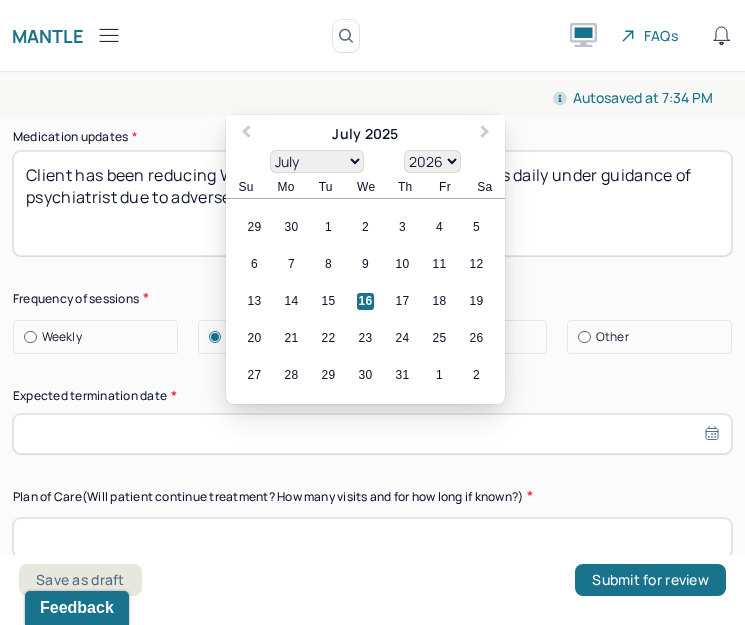 click on "1900 1901 1902 1903 1904 1905 1906 1907 1908 1909 1910 1911 1912 1913 1914 1915 1916 1917 1918 1919 1920 1921 1922 1923 1924 1925 1926 1927 1928 1929 1930 1931 1932 1933 1934 1935 1936 1937 1938 1939 1940 1941 1942 1943 1944 1945 1946 1947 1948 1949 1950 1951 1952 1953 1954 1955 1956 1957 1958 1959 1960 1961 1962 1963 1964 1965 1966 1967 1968 1969 1970 1971 1972 1973 1974 1975 1976 1977 1978 1979 1980 1981 1982 1983 1984 1985 1986 1987 1988 1989 1990 1991 1992 1993 1994 1995 1996 1997 1998 1999 2000 2001 2002 2003 2004 2005 2006 2007 2008 2009 2010 2011 2012 2013 2014 2015 2016 2017 2018 2019 2020 2021 2022 2023 2024 2025 2026 2027 2028 2029 2030 2031 2032 2033 2034 2035 2036 2037 2038 2039 2040 2041 2042 2043 2044 2045 2046 2047 2048 2049 2050 2051 2052 2053 2054 2055 2056 2057 2058 2059 2060 2061 2062 2063 2064 2065 2066 2067 2068 2069 2070 2071 2072 2073 2074 2075 2076 2077 2078 2079 2080 2081 2082 2083 2084 2085 2086 2087 2088 2089 2090 2091 2092 2093 2094 2095 2096 2097 2098 2099 2100" at bounding box center [432, 161] 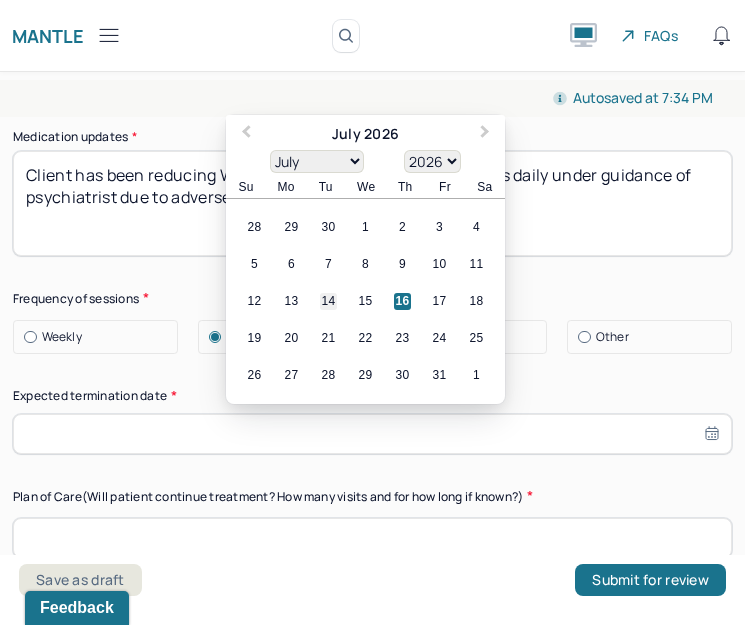 click on "14" at bounding box center [328, 301] 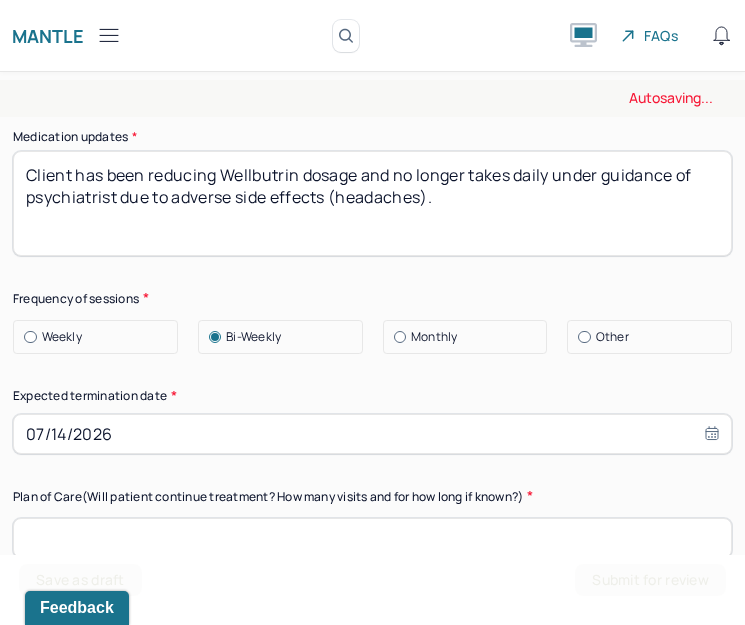 click on "Summary Present at session Patient Mother Stepfather Spouse Father Stepmother Partner Guardian Other Specify other person present (optional) Type of treatment recommended Individual Family Group Collateral/Parenting Treatment Modality/Intervention(s) Cognitive/Behavioral Behavioral Modification Supportive Marital/Couples Therapy Family Therapy Stress Management Psychodynamic Parent Training Crisis Intervention Other Specify Other (optional) DBT/ ACT/ Attachment-oriented interventions Treatment goals 1. * Learn and implement coping skills to manage feelings of anxiety and overwhelm 2. (optional) CBT and DBT tools to increase emotional regulation and decrease frequency and intensity of verbal outbursts 3. (optional) Process emotions related to family dynamics and improve communication tools in relationships Medication updates * Client has been reducing Wellbutrin dosage and no longer takes daily under guidance of psychiatrist due to adverse side effects (headaches). Frequency of sessions Weekly Bi-Weekly Other" at bounding box center (372, 61) 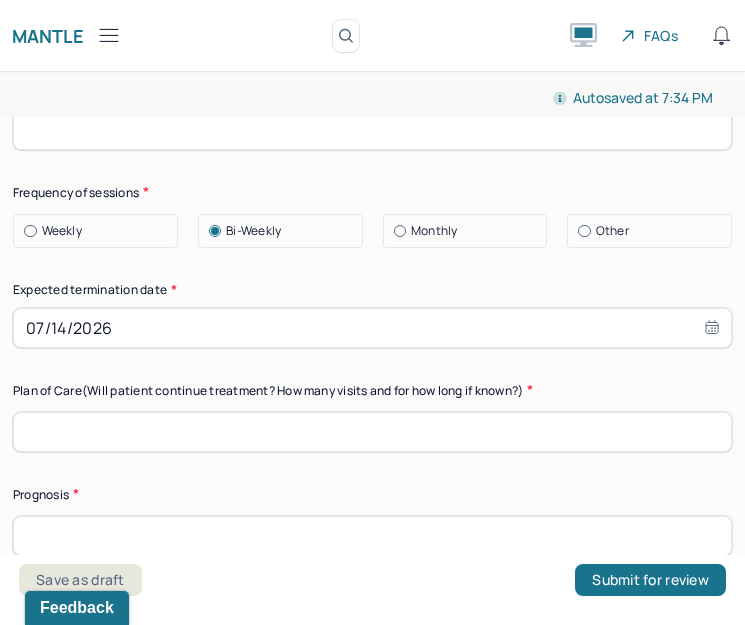 scroll, scrollTop: 6182, scrollLeft: 0, axis: vertical 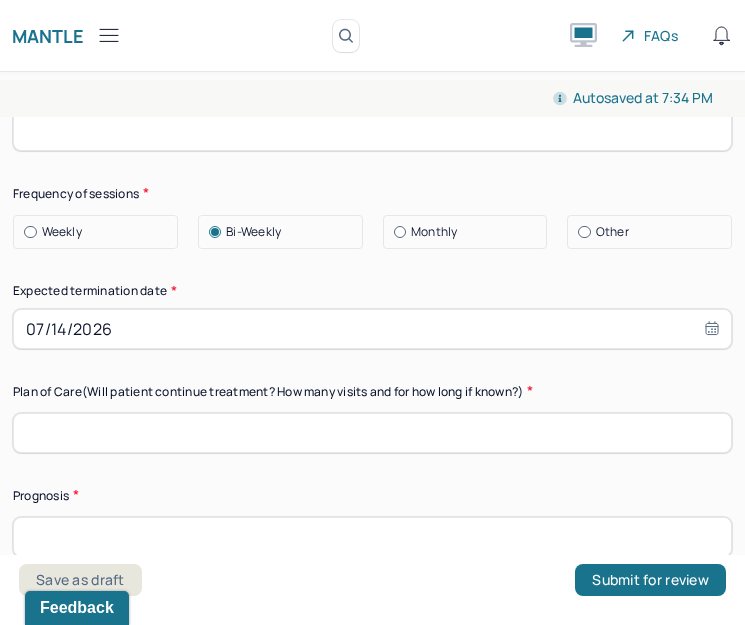 click at bounding box center (372, 433) 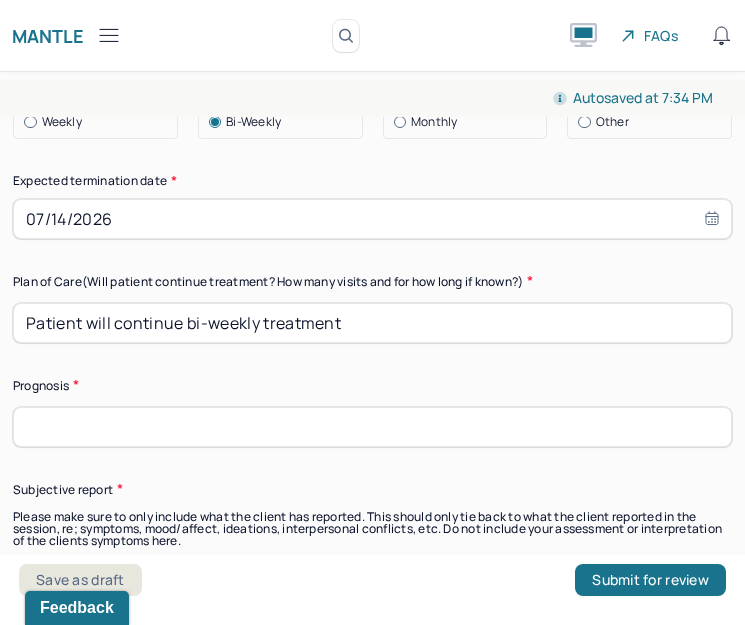 scroll, scrollTop: 6314, scrollLeft: 0, axis: vertical 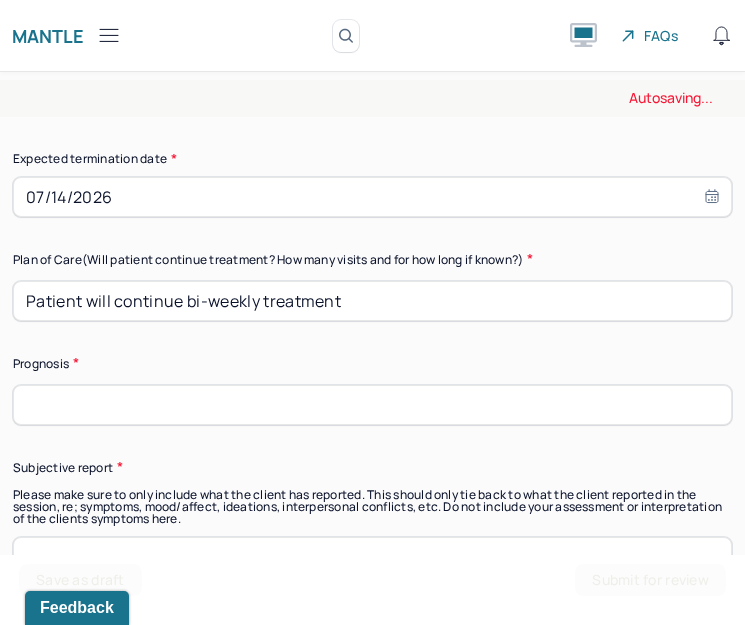 click at bounding box center [372, 405] 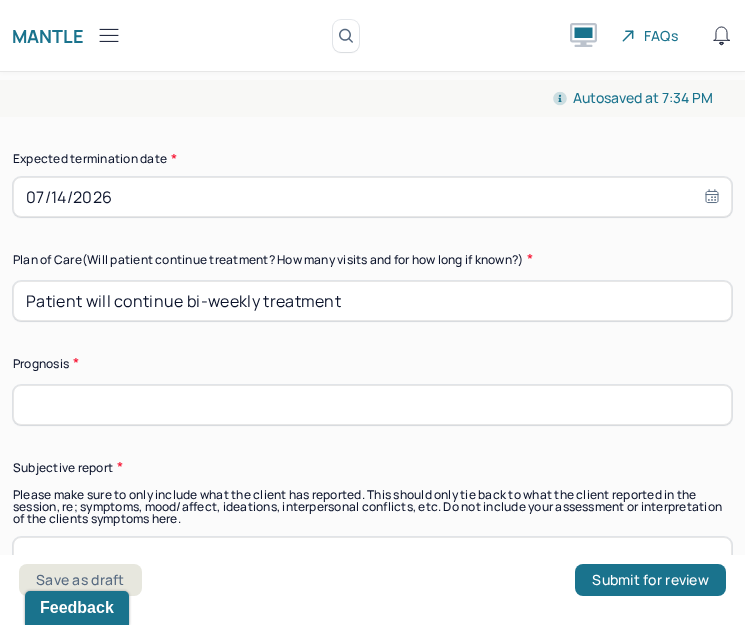 click at bounding box center (372, 405) 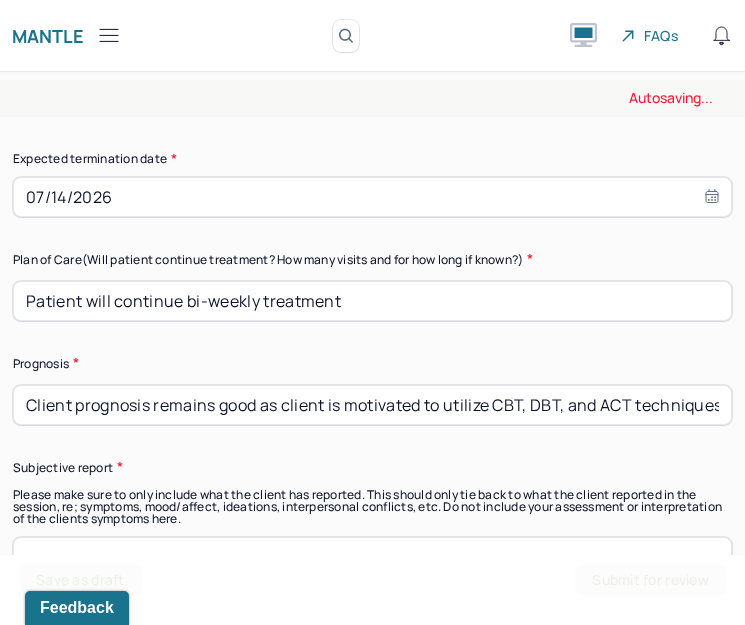 click on "Client prognosis remains good as client is motivated to utilize CBT, DBT, and ACT techniques to improve interpersonal communication tools, address negative thinking patterns, and cope with daily anxiety symptoms." at bounding box center (372, 405) 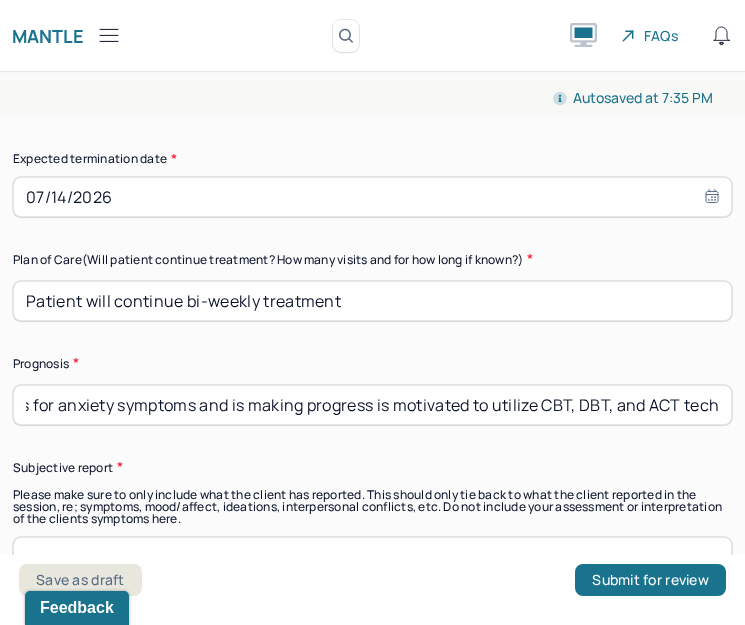 scroll, scrollTop: 0, scrollLeft: 652, axis: horizontal 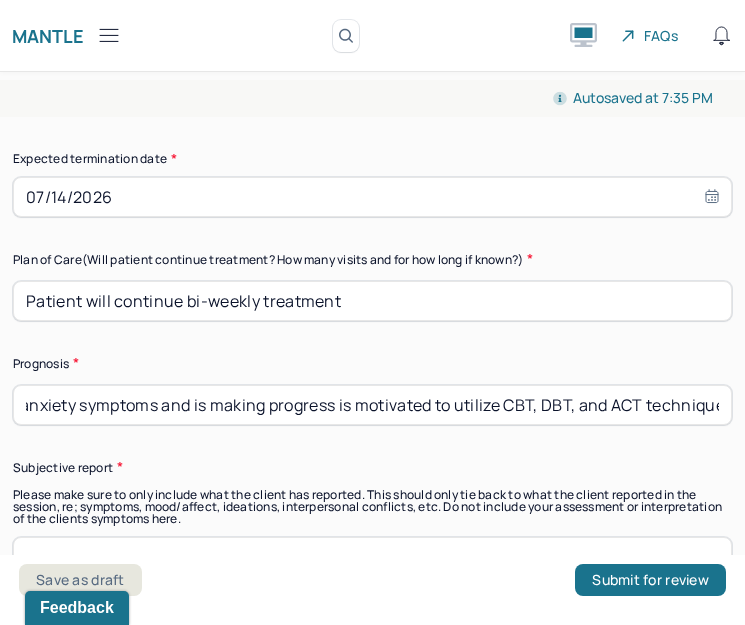 drag, startPoint x: 516, startPoint y: 409, endPoint x: 351, endPoint y: 409, distance: 165 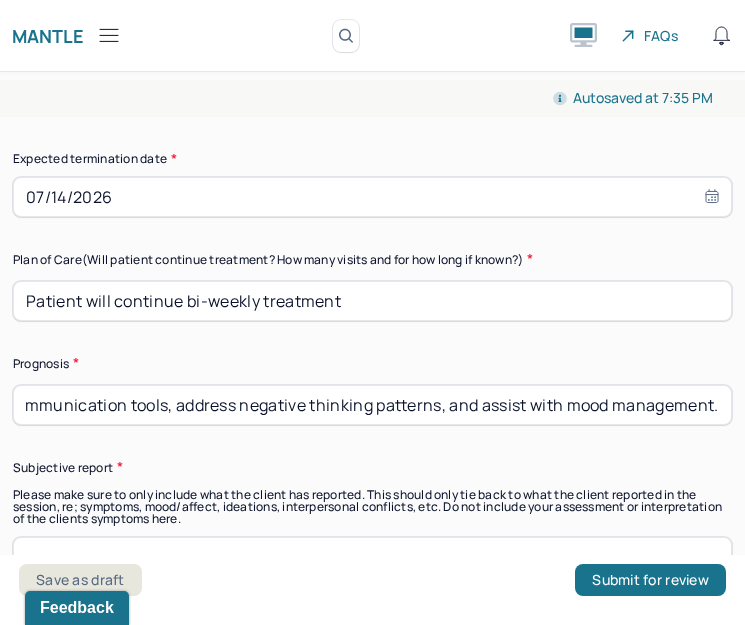 scroll, scrollTop: 0, scrollLeft: 1502, axis: horizontal 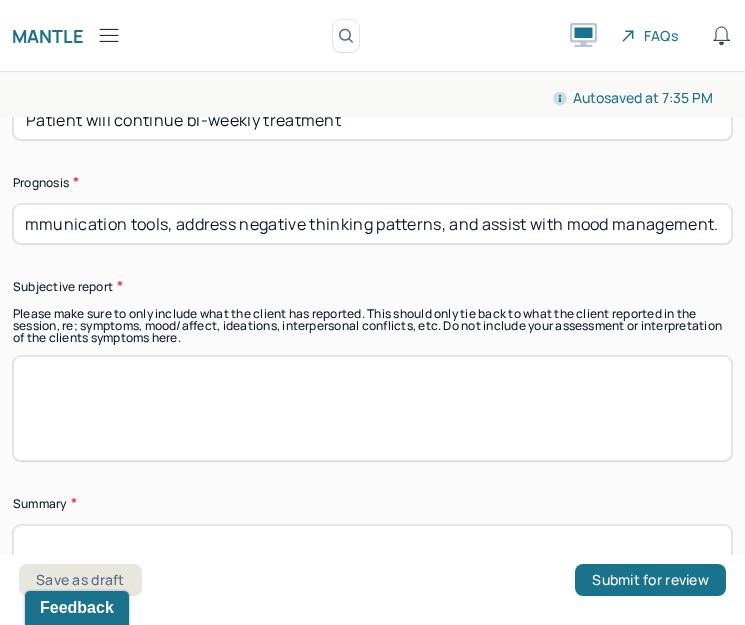 type on "Client prognosis remains good as client demonstrates good awareness of triggers for anxiety symptoms and is making progress utilizing CBT, DBT, and ACT techniques to improve interpersonal communication tools, address negative thinking patterns, and assist with mood management." 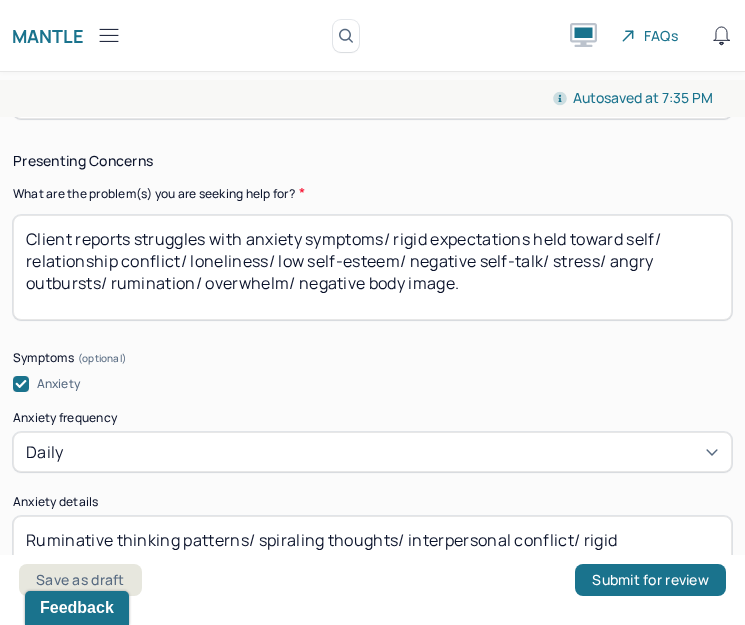 scroll, scrollTop: 1146, scrollLeft: 0, axis: vertical 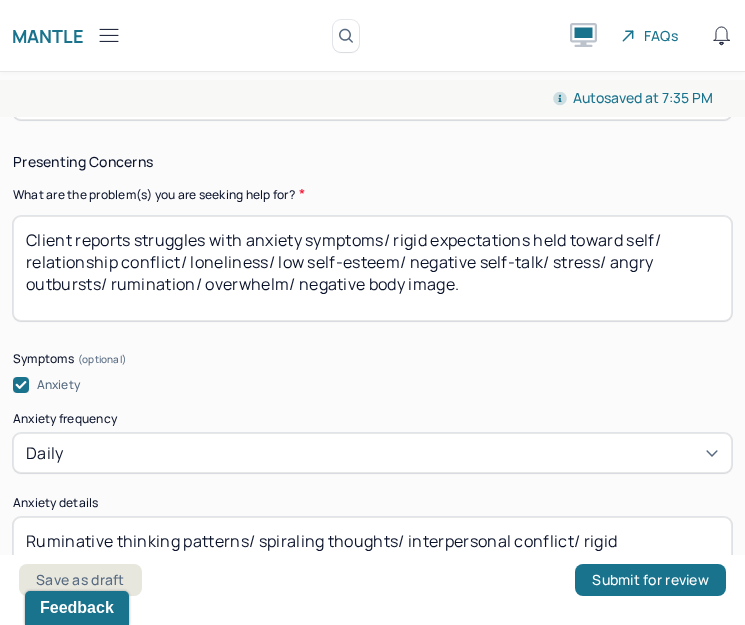 drag, startPoint x: 498, startPoint y: 290, endPoint x: -4, endPoint y: 236, distance: 504.89603 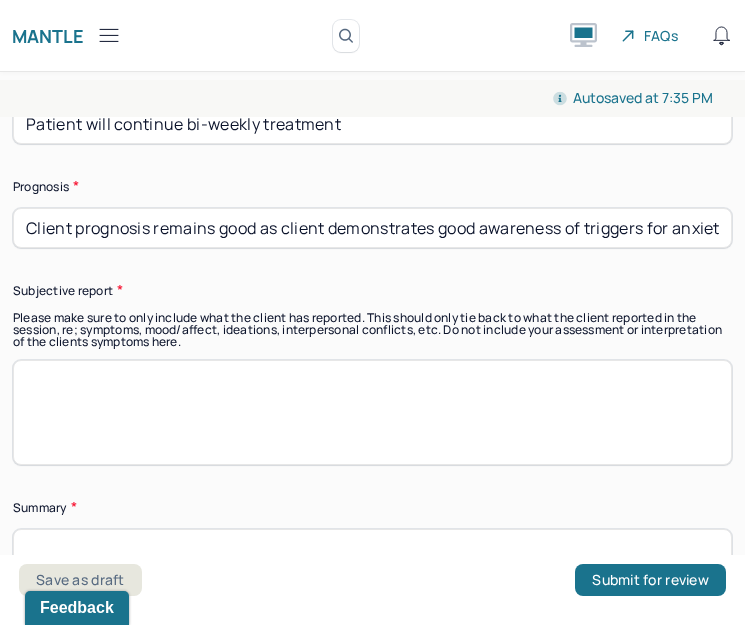 scroll, scrollTop: 6492, scrollLeft: 0, axis: vertical 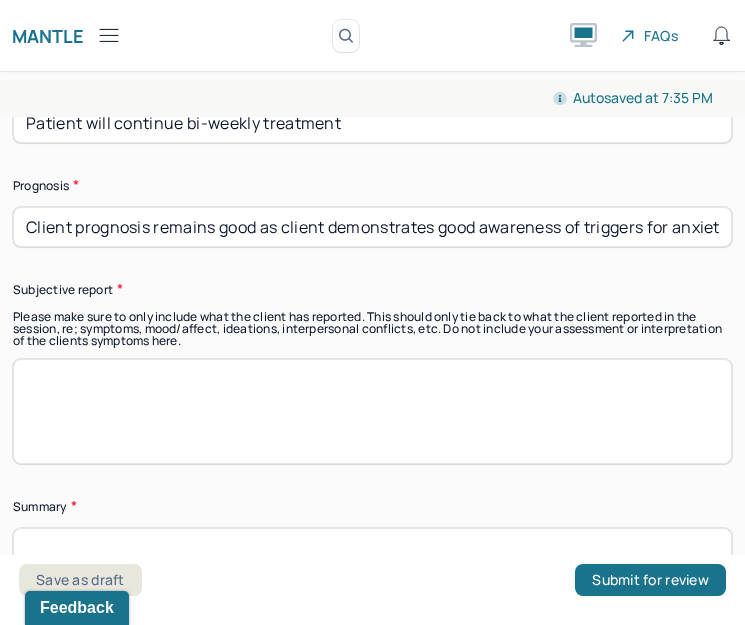 click at bounding box center (372, 411) 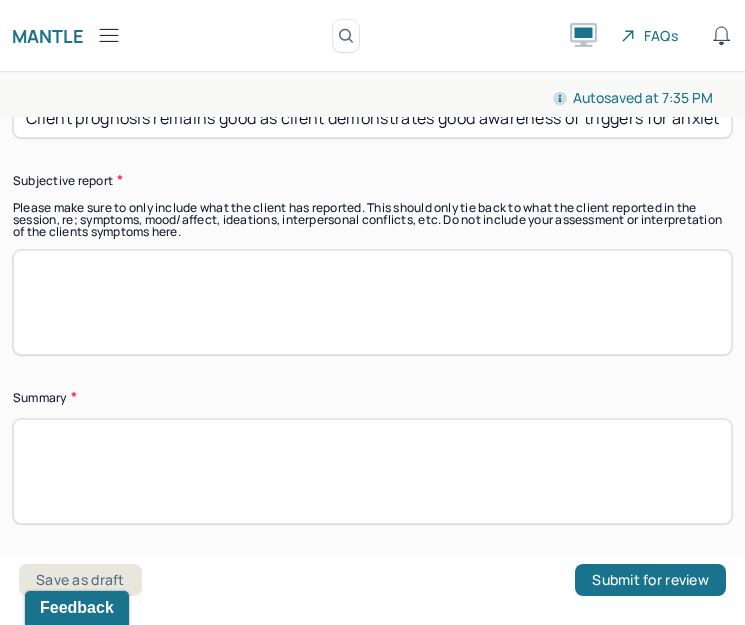 scroll, scrollTop: 6602, scrollLeft: 0, axis: vertical 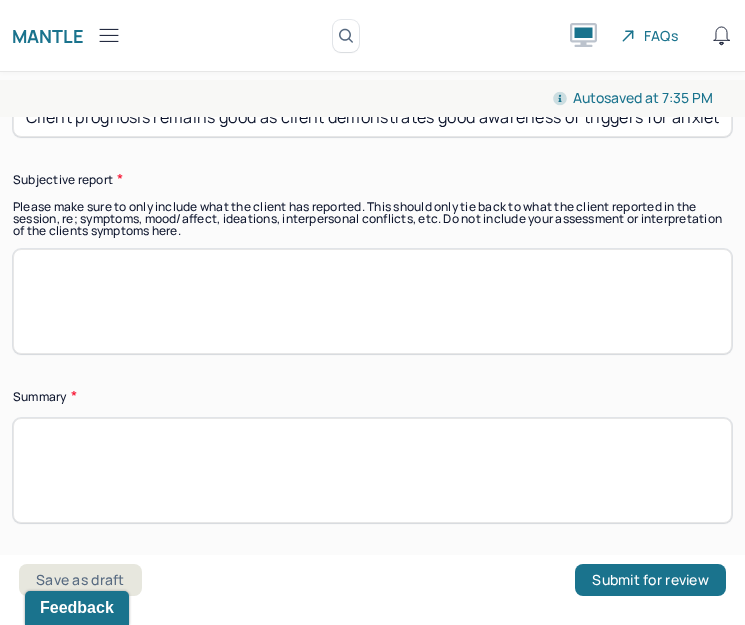 click at bounding box center (372, 470) 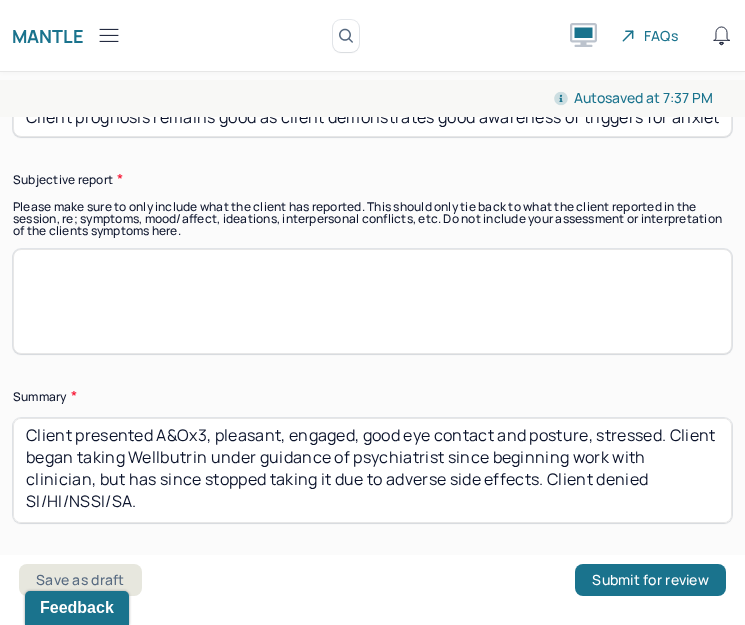 scroll, scrollTop: 9, scrollLeft: 0, axis: vertical 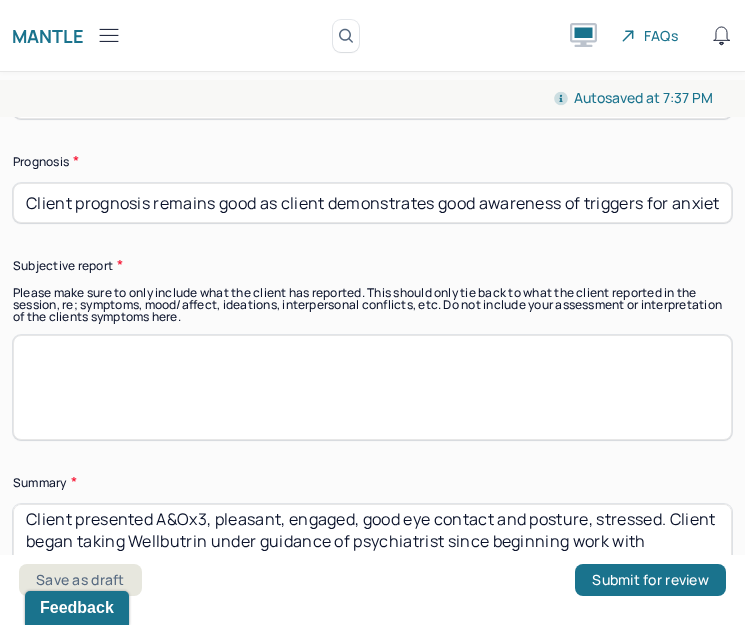 type on "Client presented A&Ox3, pleasant, engaged, good eye contact and posture, stressed. Client began taking Wellbutrin under guidance of psychiatrist since beginning work with clinician, but has since stopped taking it due to adverse side effects. Client denied SI/HI/NSSI/SA." 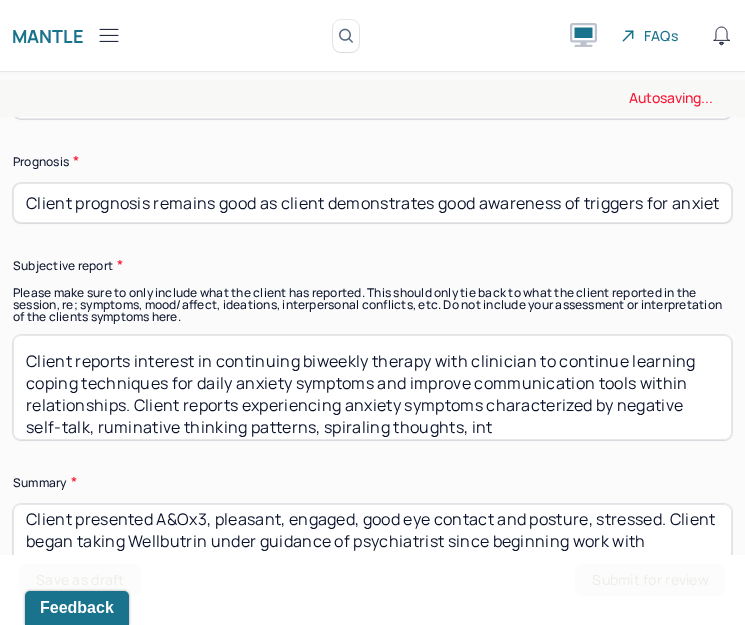scroll, scrollTop: 108, scrollLeft: 0, axis: vertical 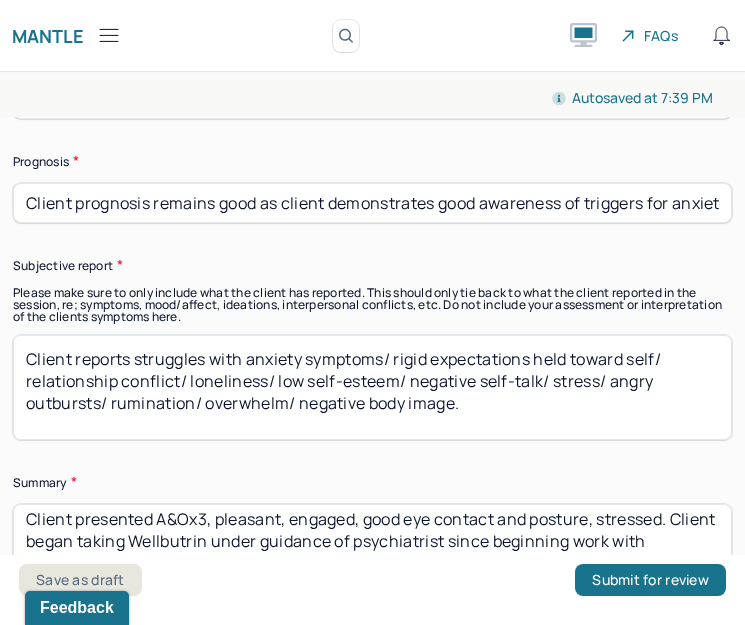 drag, startPoint x: 24, startPoint y: 417, endPoint x: -2, endPoint y: 286, distance: 133.55524 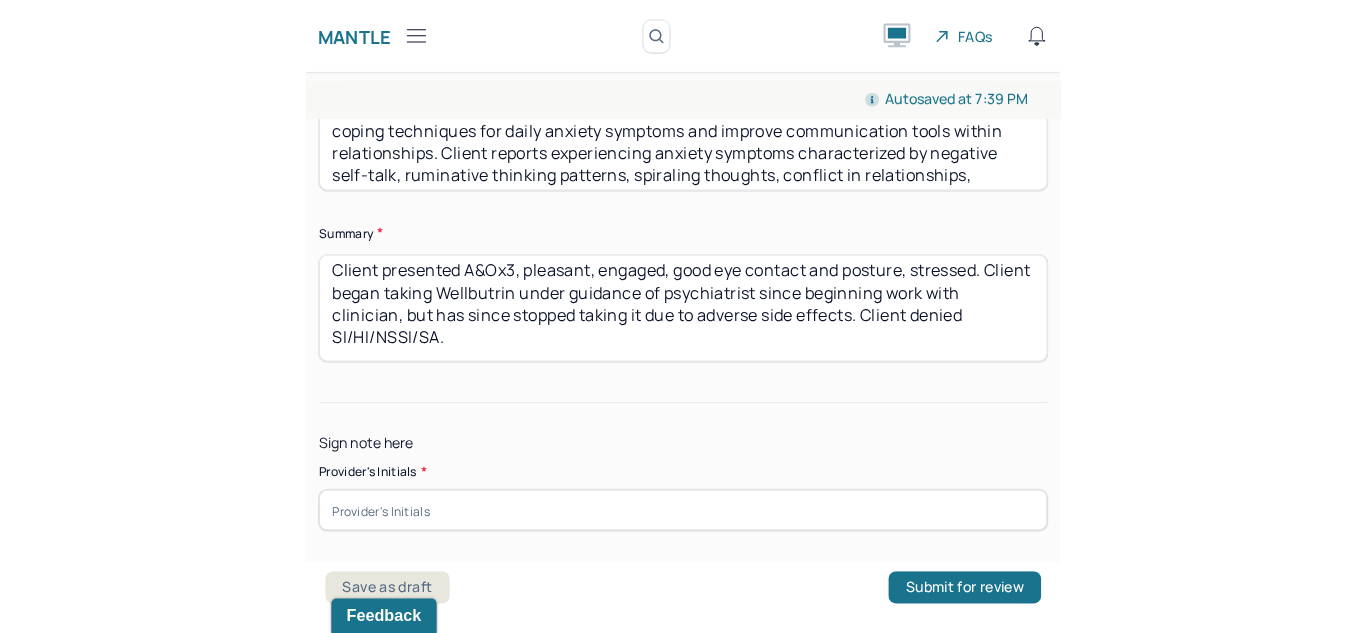 scroll, scrollTop: 6767, scrollLeft: 0, axis: vertical 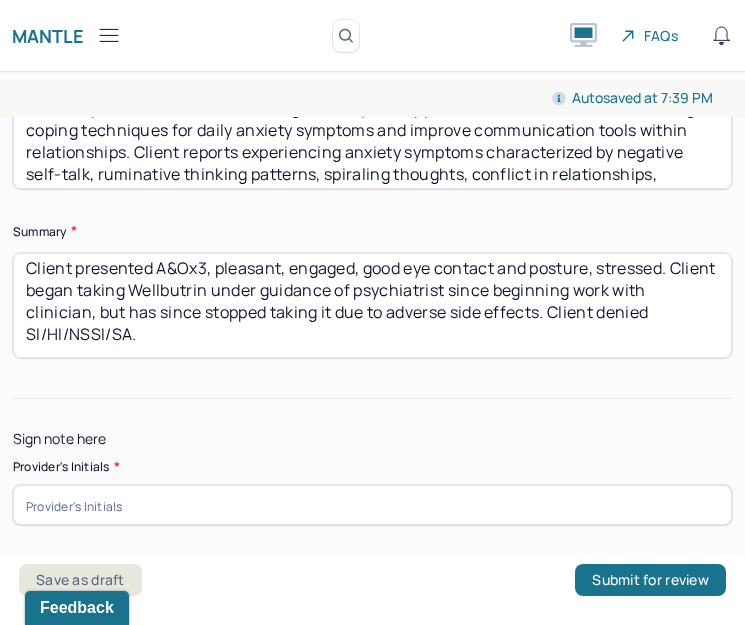 type on "Client reports interest in continuing biweekly therapy with clinician to continue learning coping techniques for daily anxiety symptoms and improve communication tools within relationships. Client reports experiencing anxiety symptoms characterized by negative self-talk, ruminative thinking patterns, spiraling thoughts, conflict in relationships, irritability, perfectionist and people-pleasing tendencies, irritability, and low self-esteem." 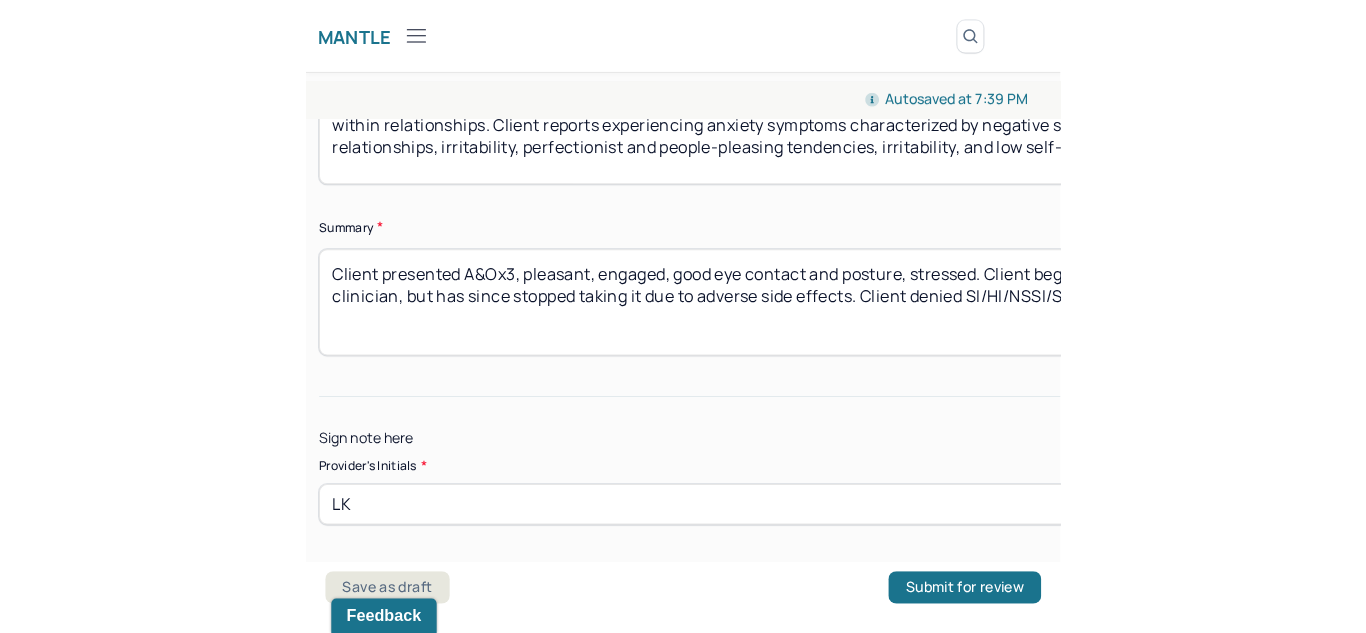 scroll, scrollTop: 0, scrollLeft: 0, axis: both 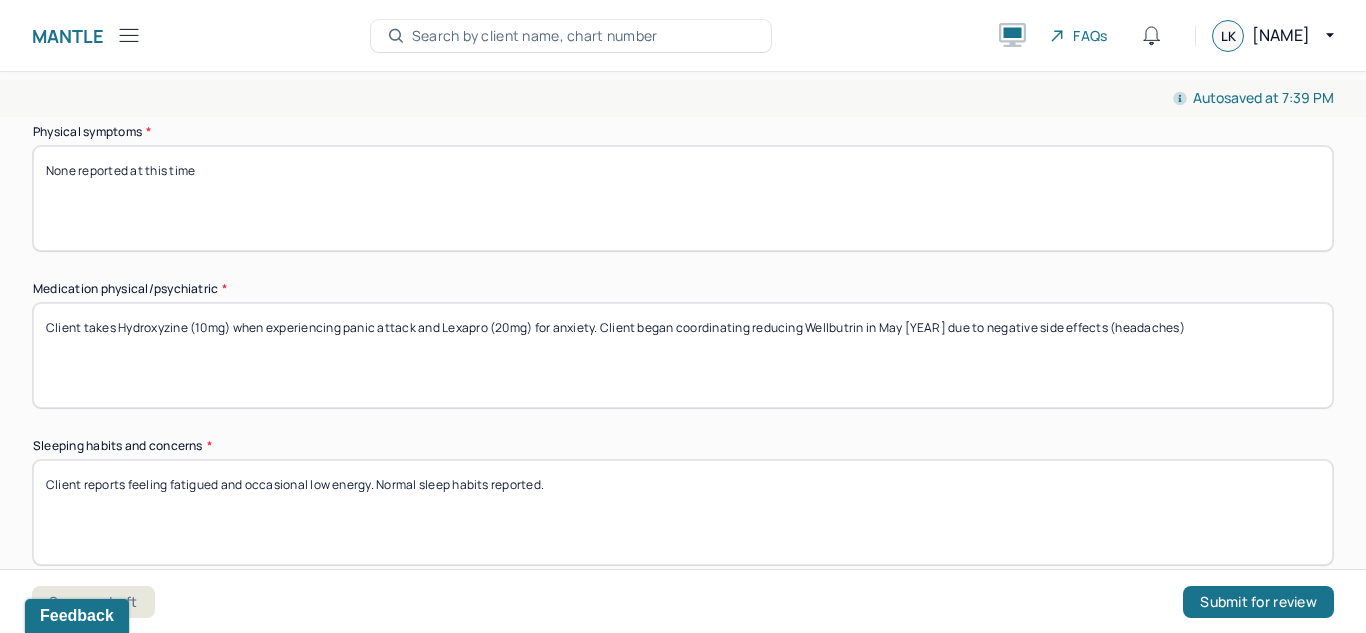 type on "LK" 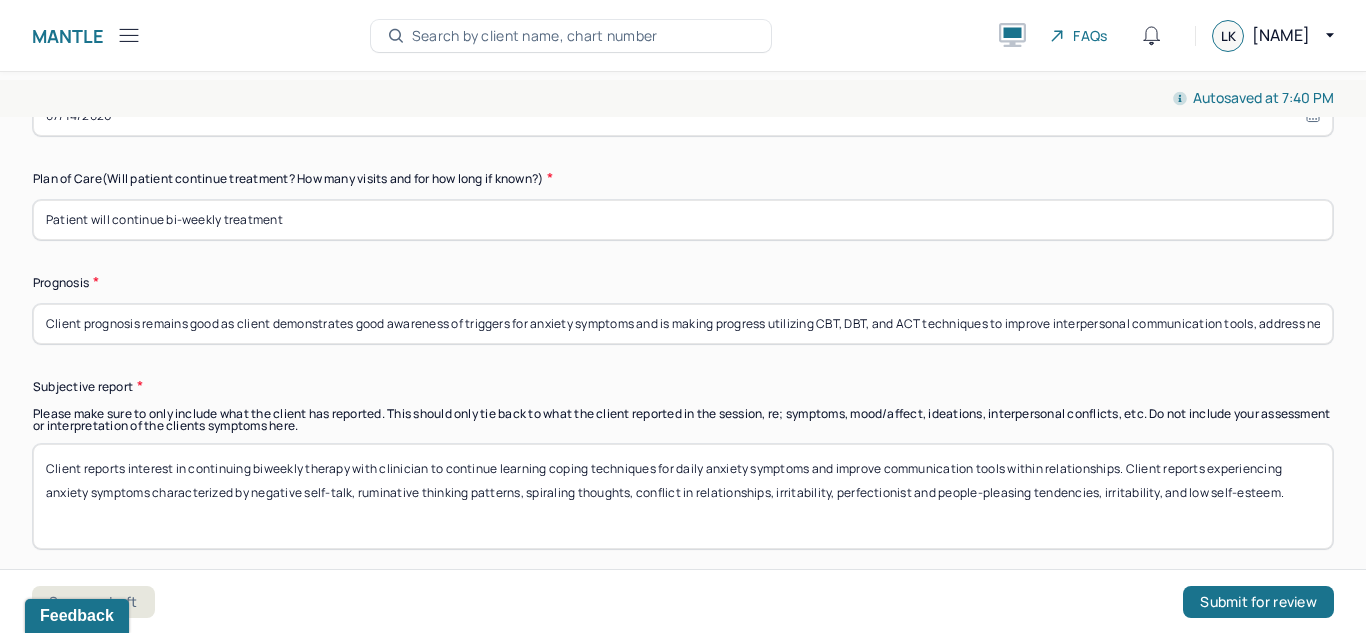 scroll, scrollTop: 5778, scrollLeft: 0, axis: vertical 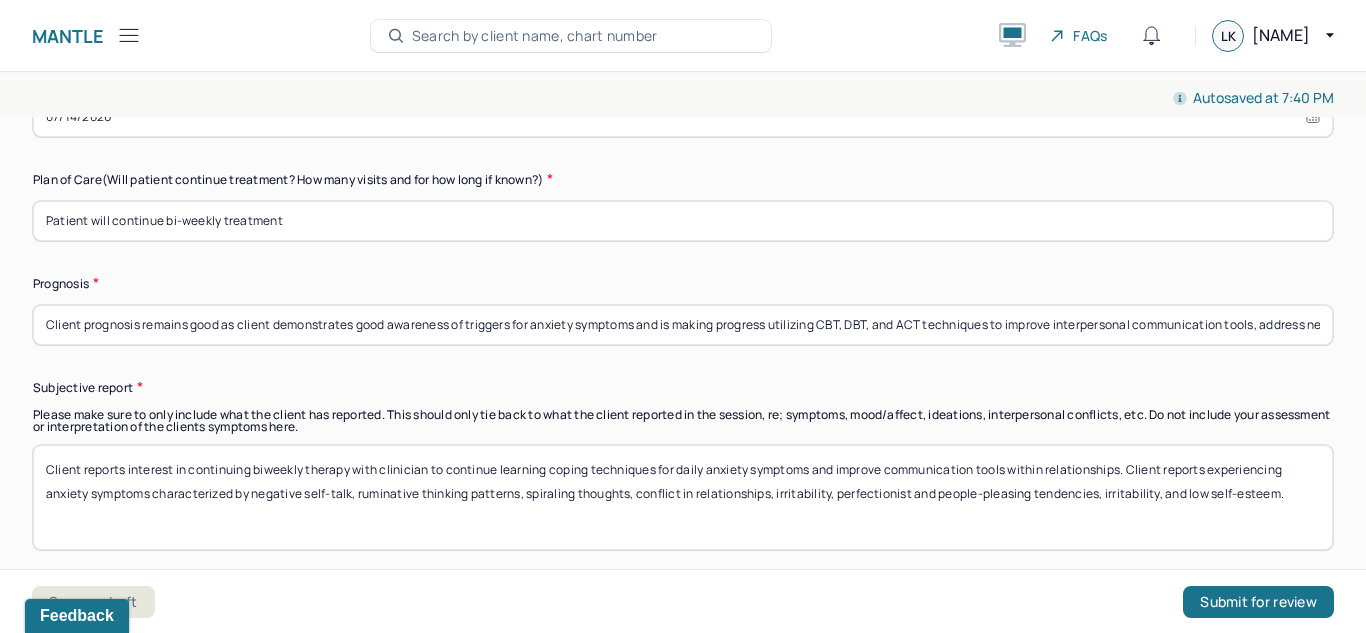 type on "Client takes Hydroxyzine (10mg) when experiencing panic attacks and Lexapro (20mg) for anxiety. Client began coordinating reducing Wellbutrin in May 2025 due to negative side effects (headaches)" 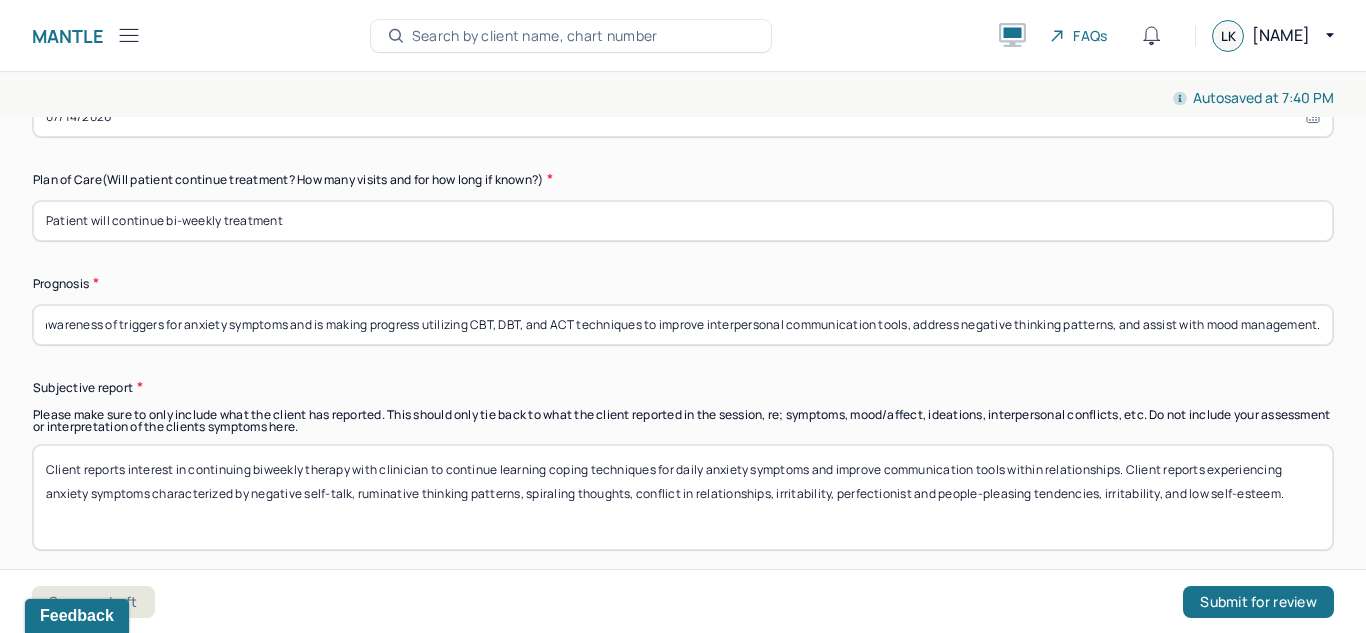 scroll, scrollTop: 0, scrollLeft: 367, axis: horizontal 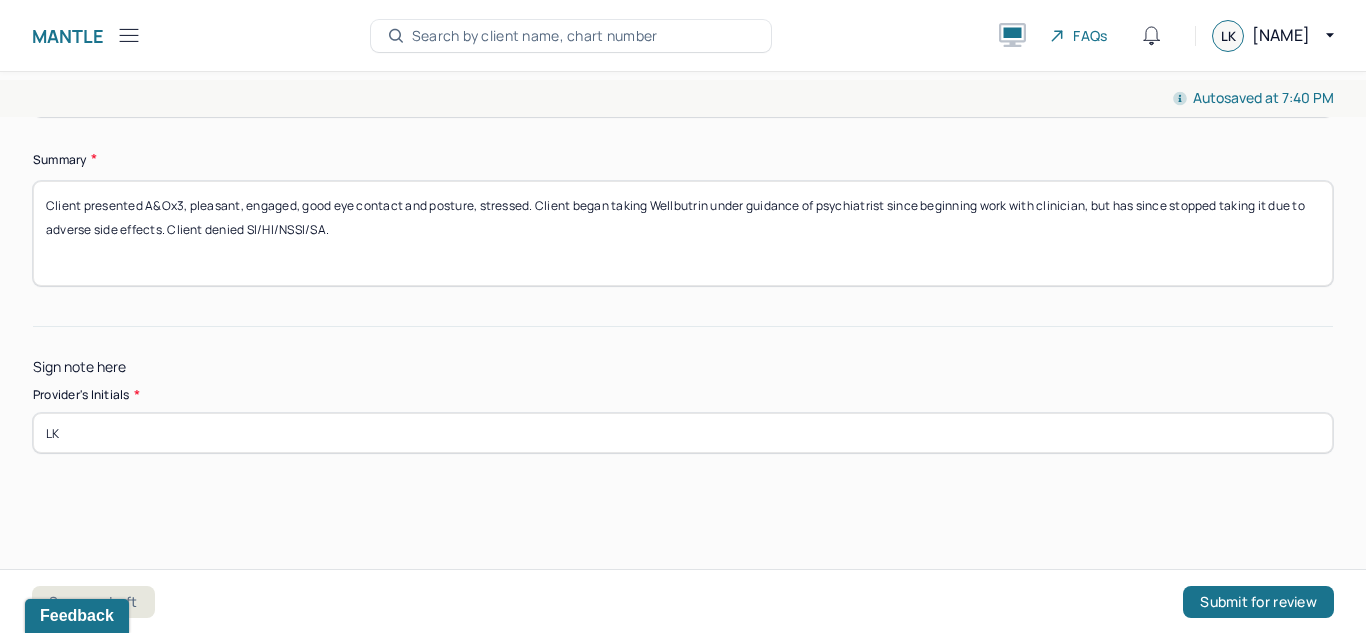click on "Client presented A&Ox3, pleasant, engaged, good eye contact and posture, stressed. Client began taking Wellbutrin under guidance of psychiatrist since beginning work with clinician, but has since stopped taking it due to adverse side effects. Client denied SI/HI/NSSI/SA." at bounding box center [683, 233] 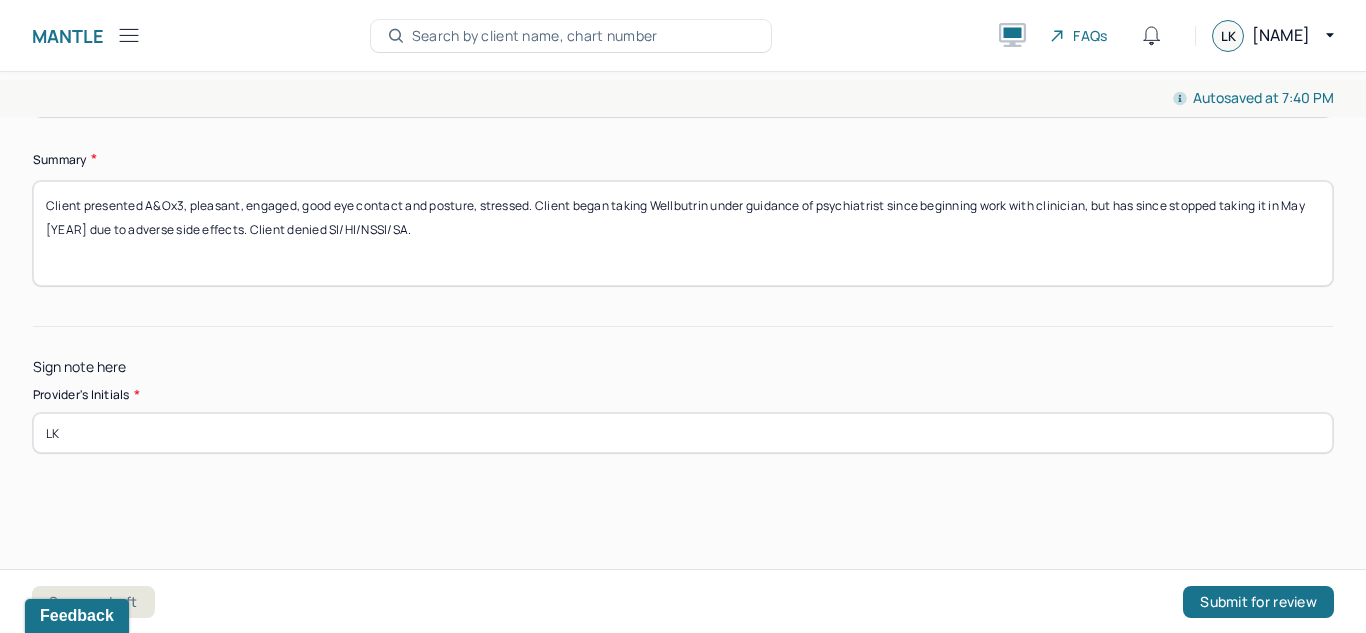 scroll, scrollTop: 6213, scrollLeft: 0, axis: vertical 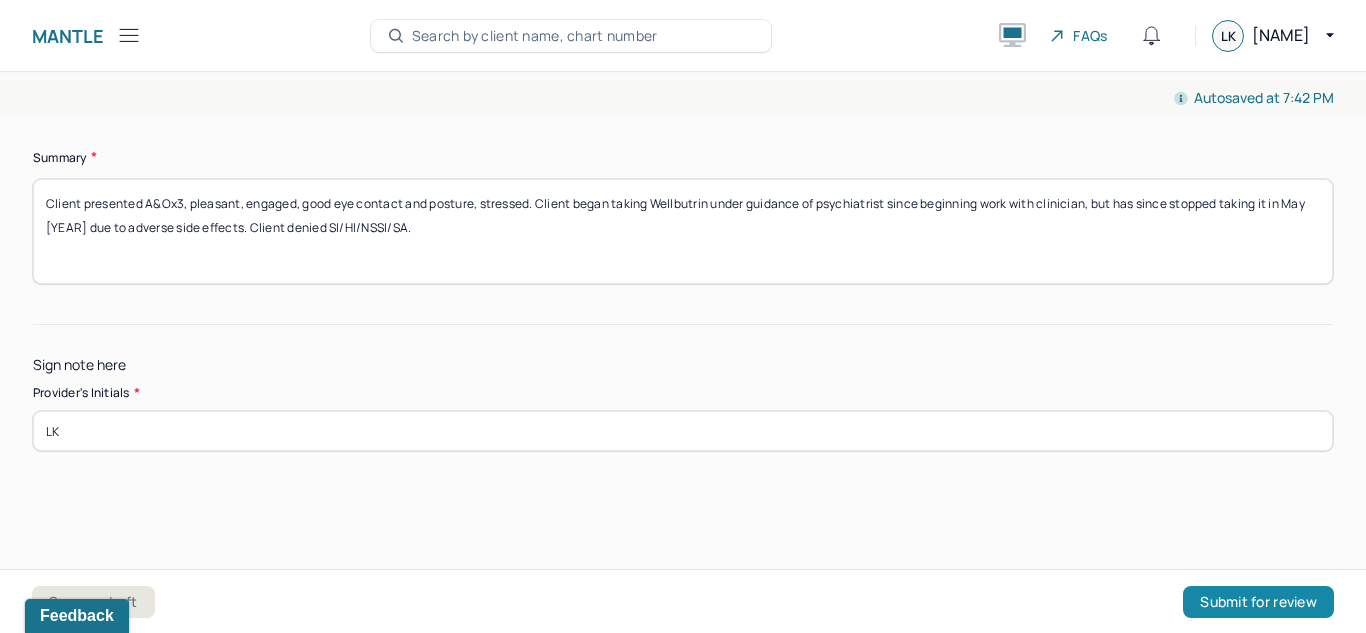 type on "Client presented A&Ox3, pleasant, engaged, good eye contact and posture, stressed. Client began taking Wellbutrin under guidance of psychiatrist since beginning work with clinician, but has since stopped taking it in May [YEAR] due to adverse side effects. Client denied SI/HI/NSSI/SA." 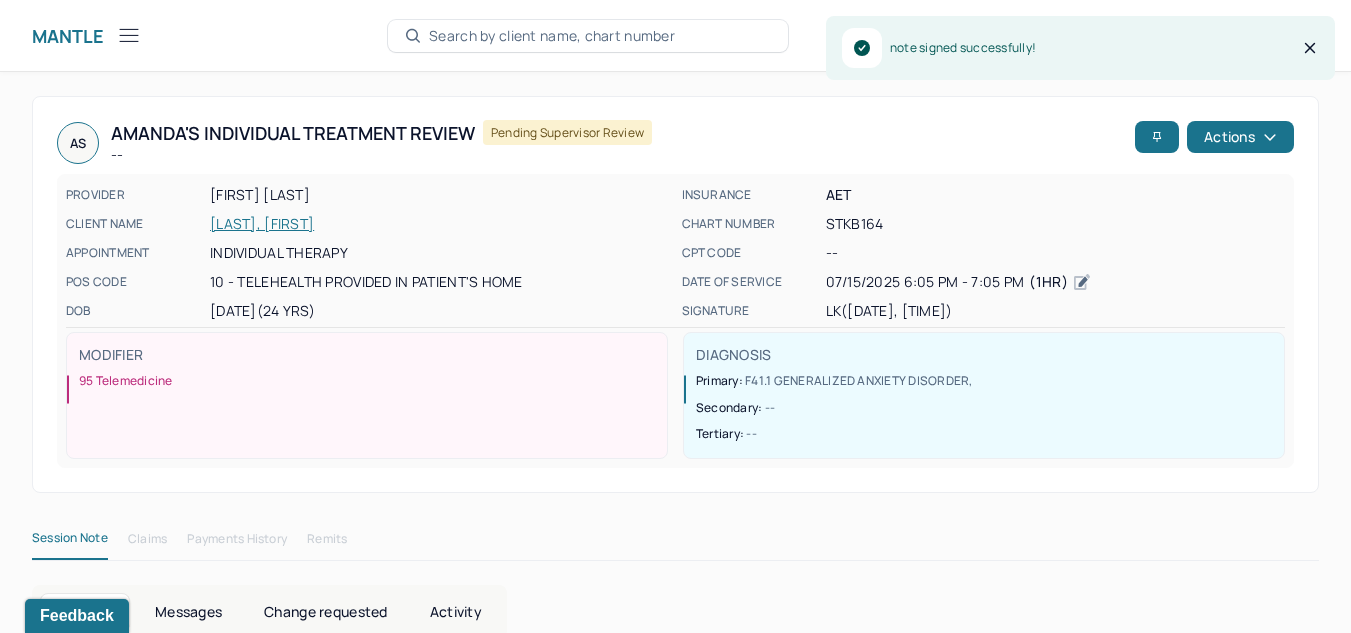 click 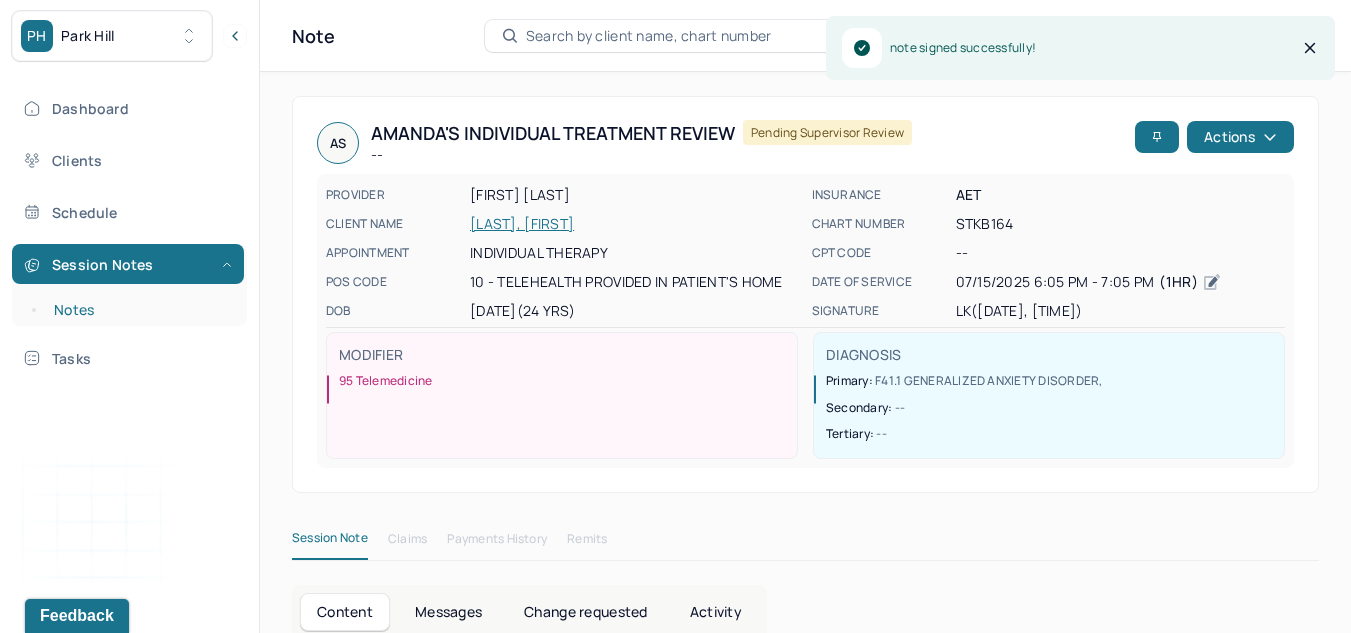 click on "Notes" at bounding box center (139, 310) 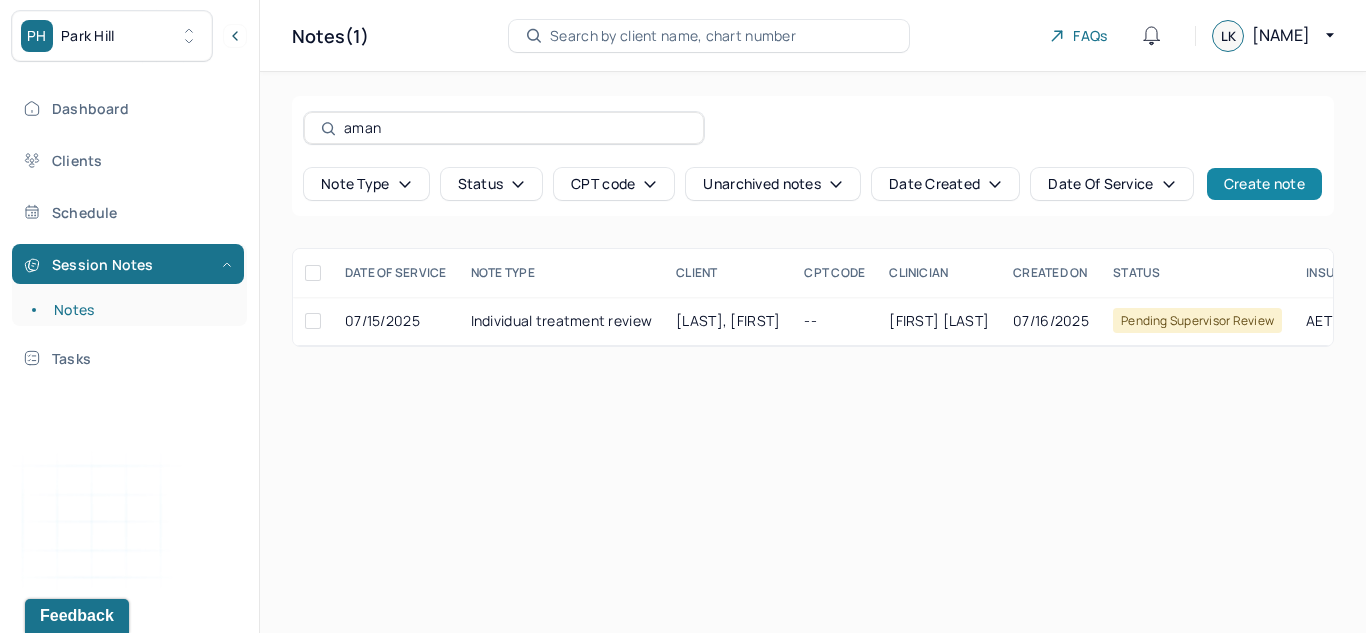 click on "Create note" at bounding box center [1264, 184] 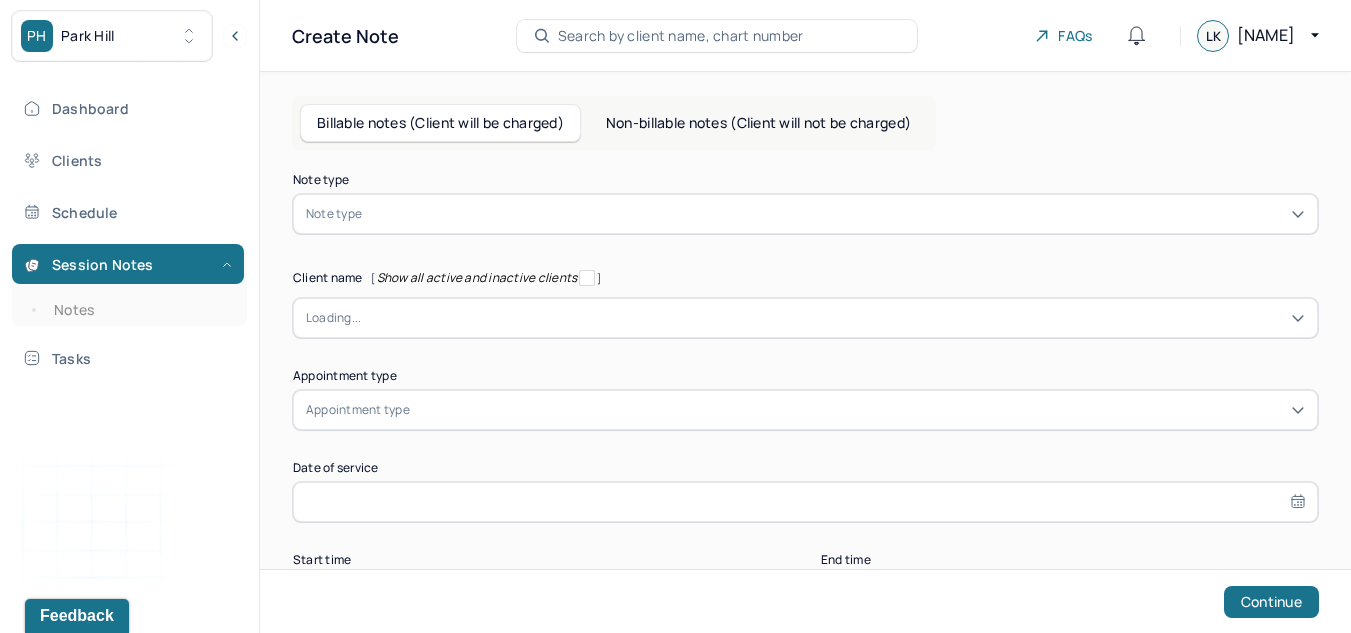 click at bounding box center [835, 214] 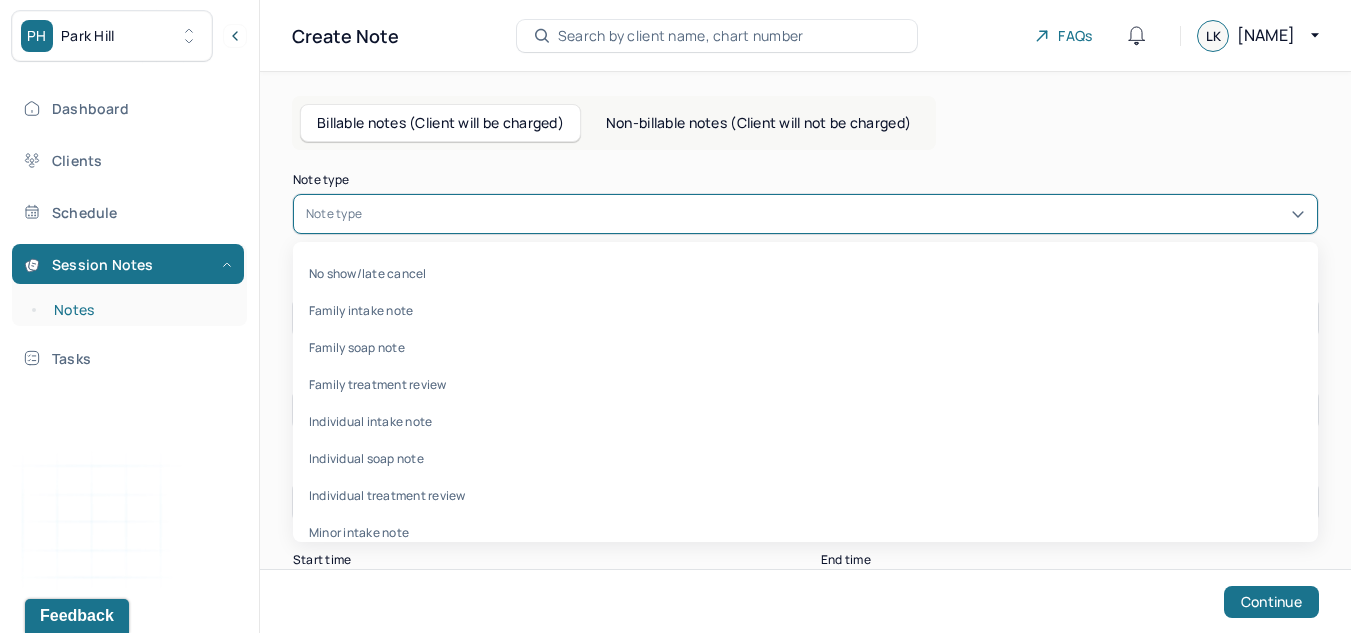 click on "Notes" at bounding box center (139, 310) 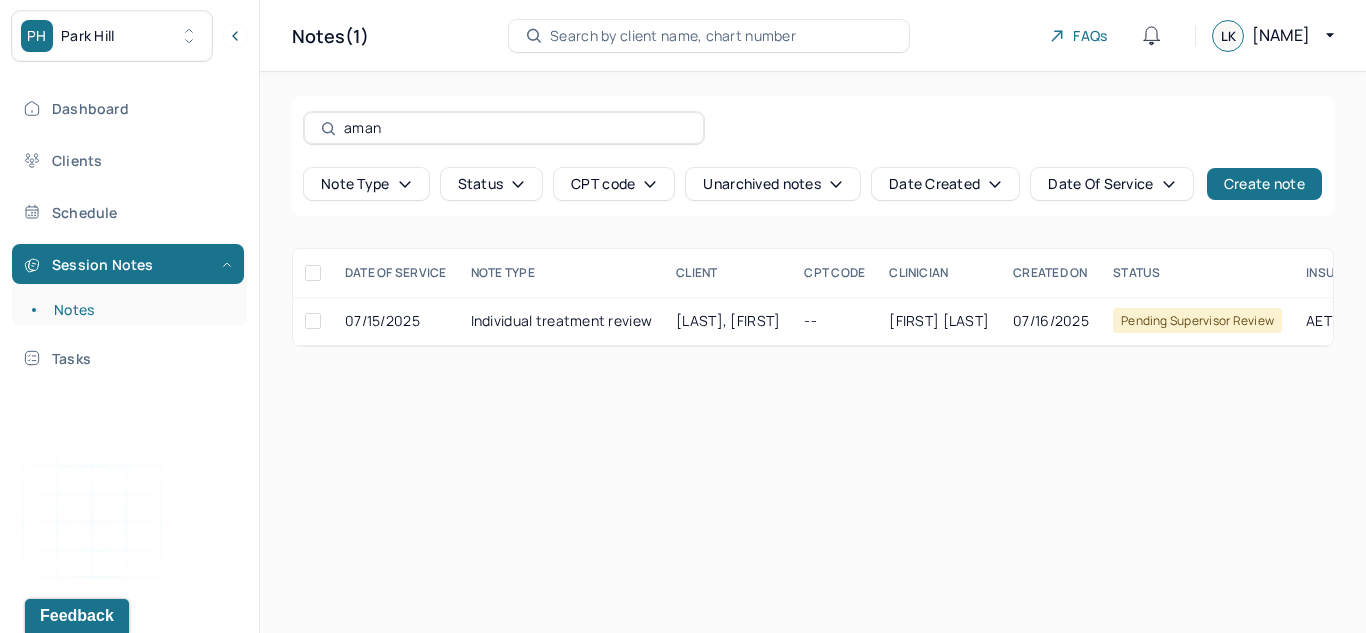 click on "aman" at bounding box center [504, 128] 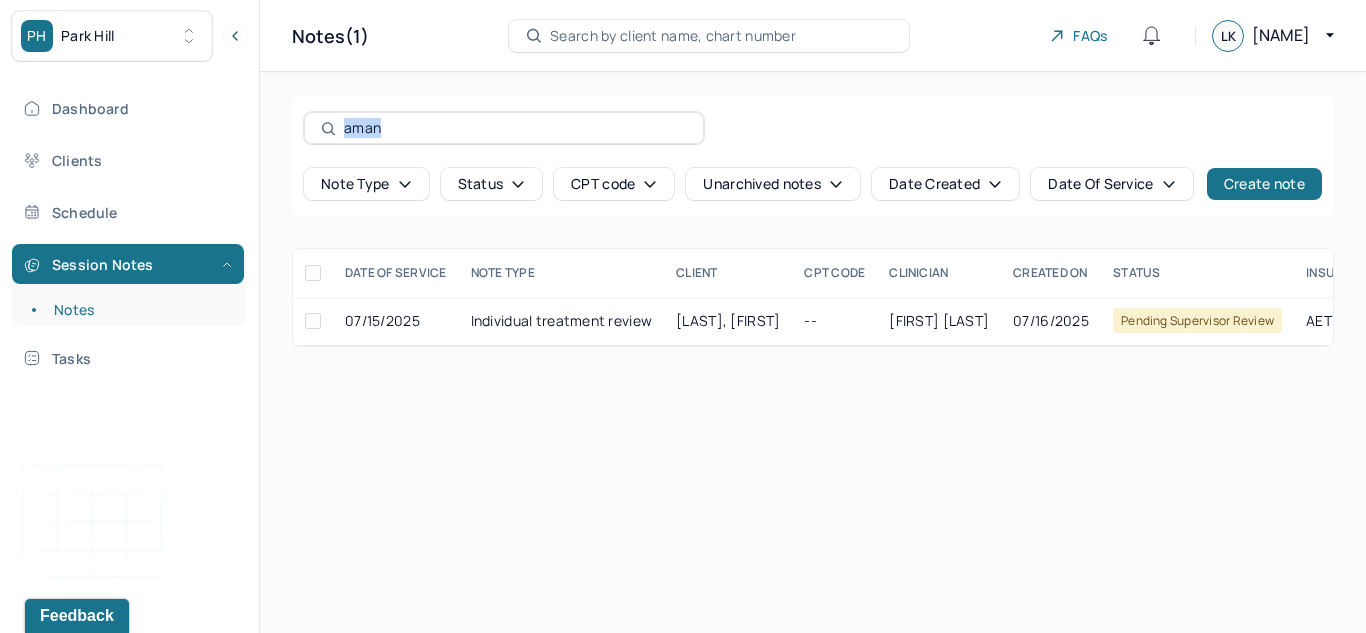 click on "aman" at bounding box center [504, 128] 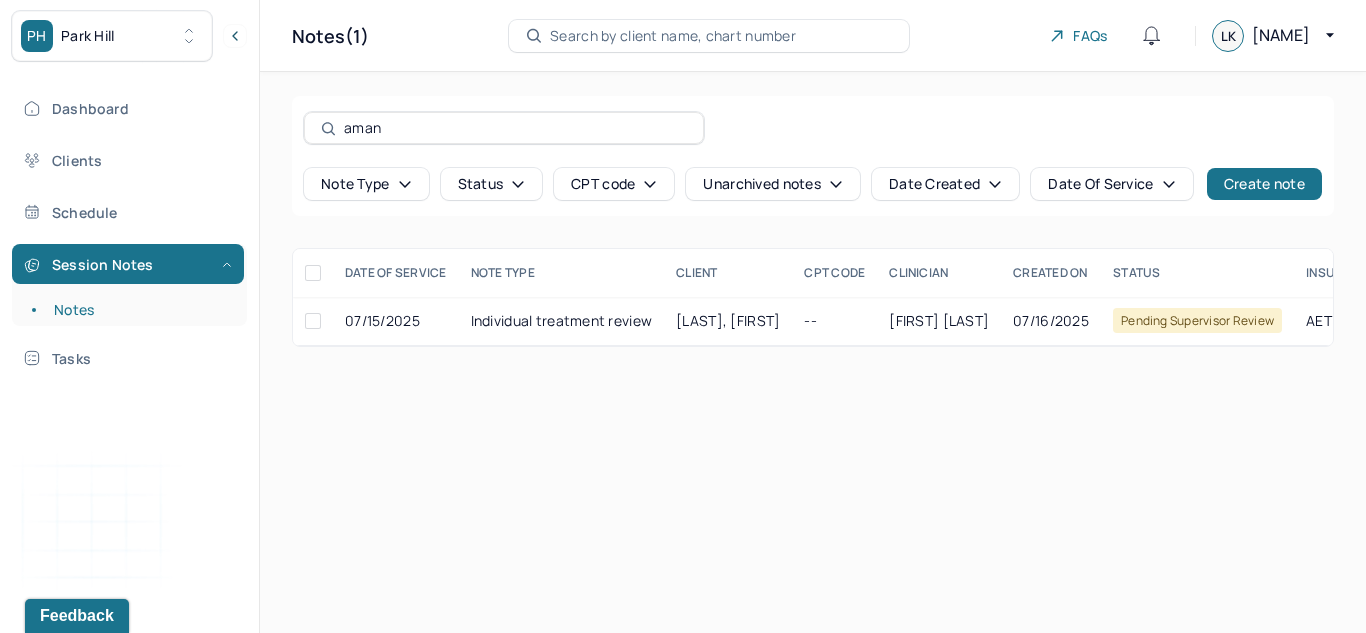 click on "aman" at bounding box center (515, 128) 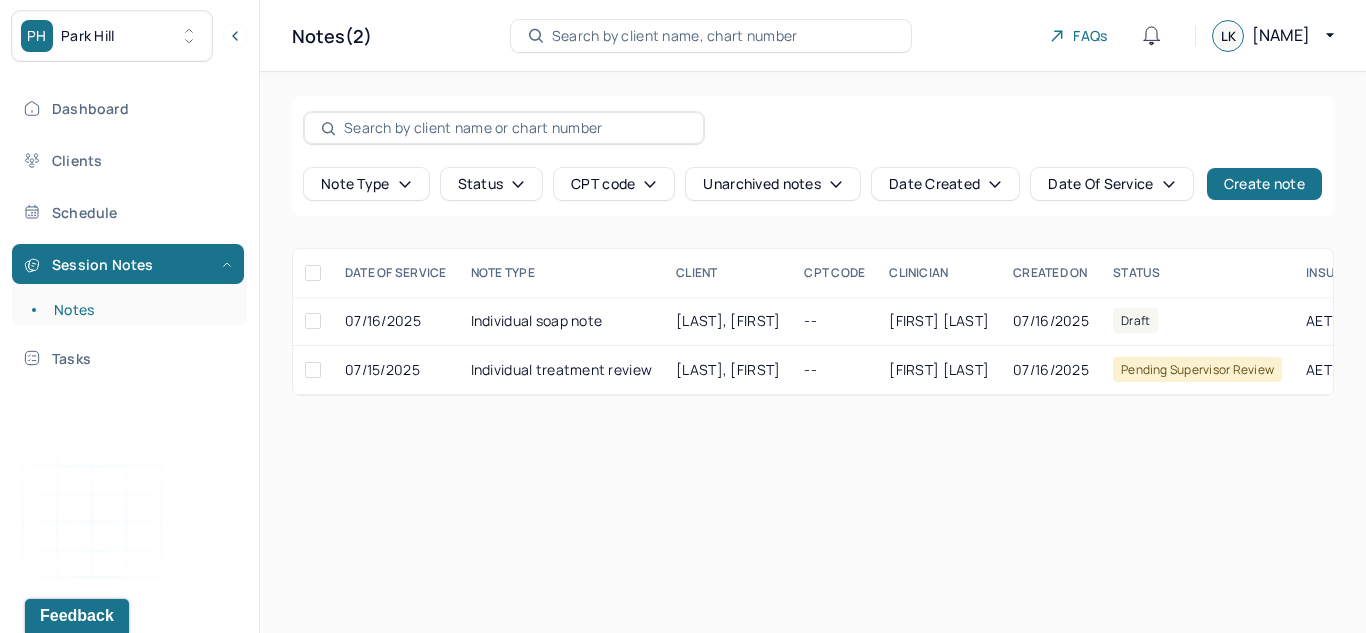 type 